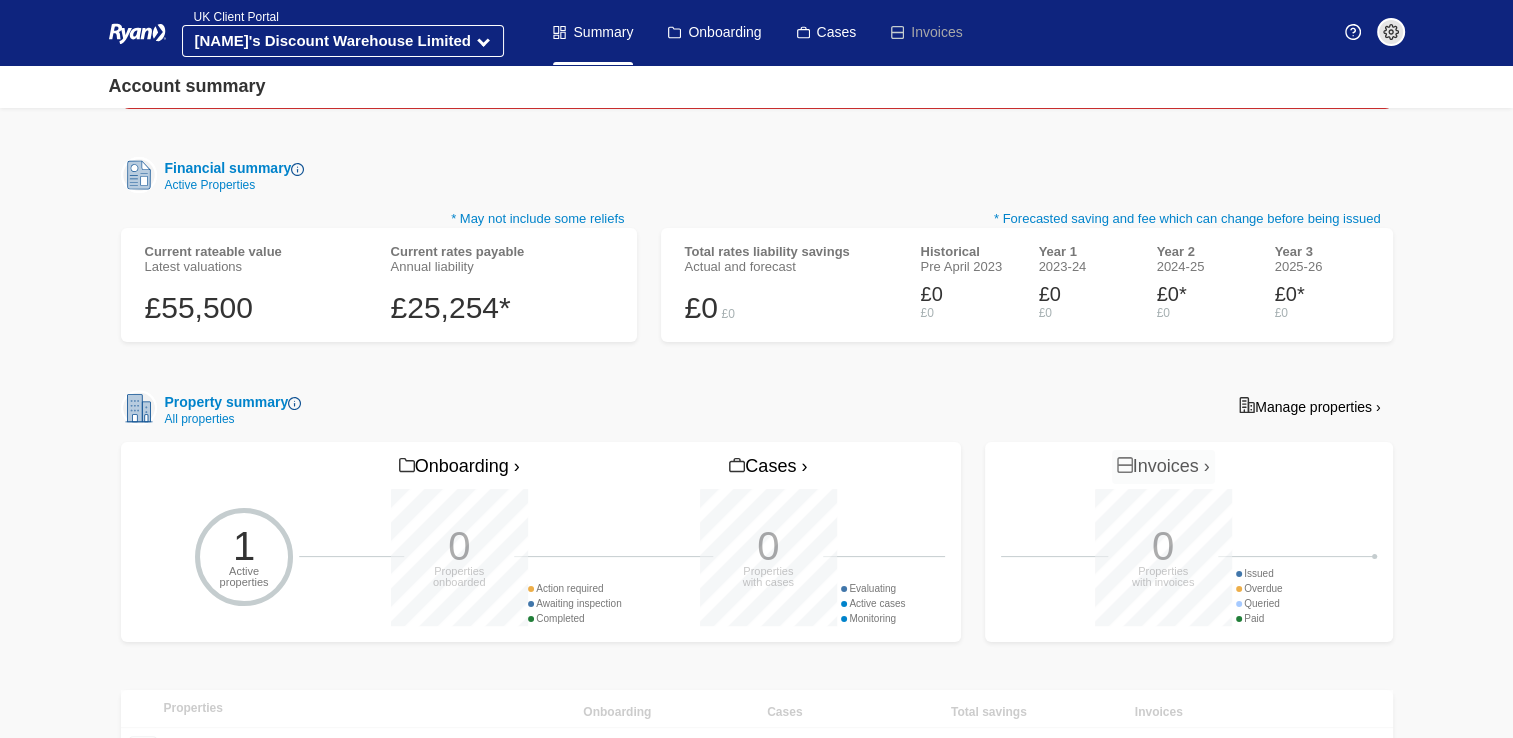 scroll, scrollTop: 0, scrollLeft: 0, axis: both 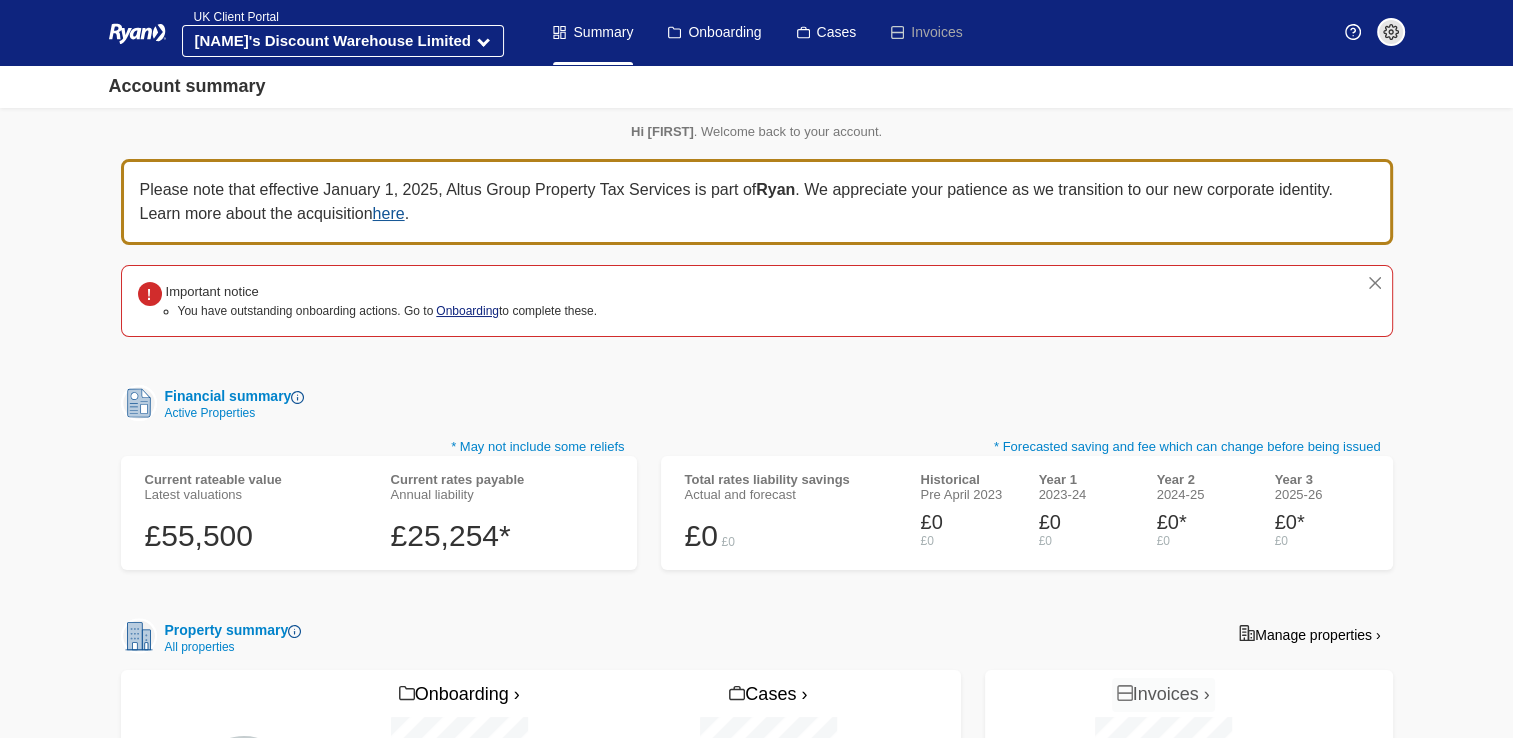 click on "Onboarding" at bounding box center (467, 311) 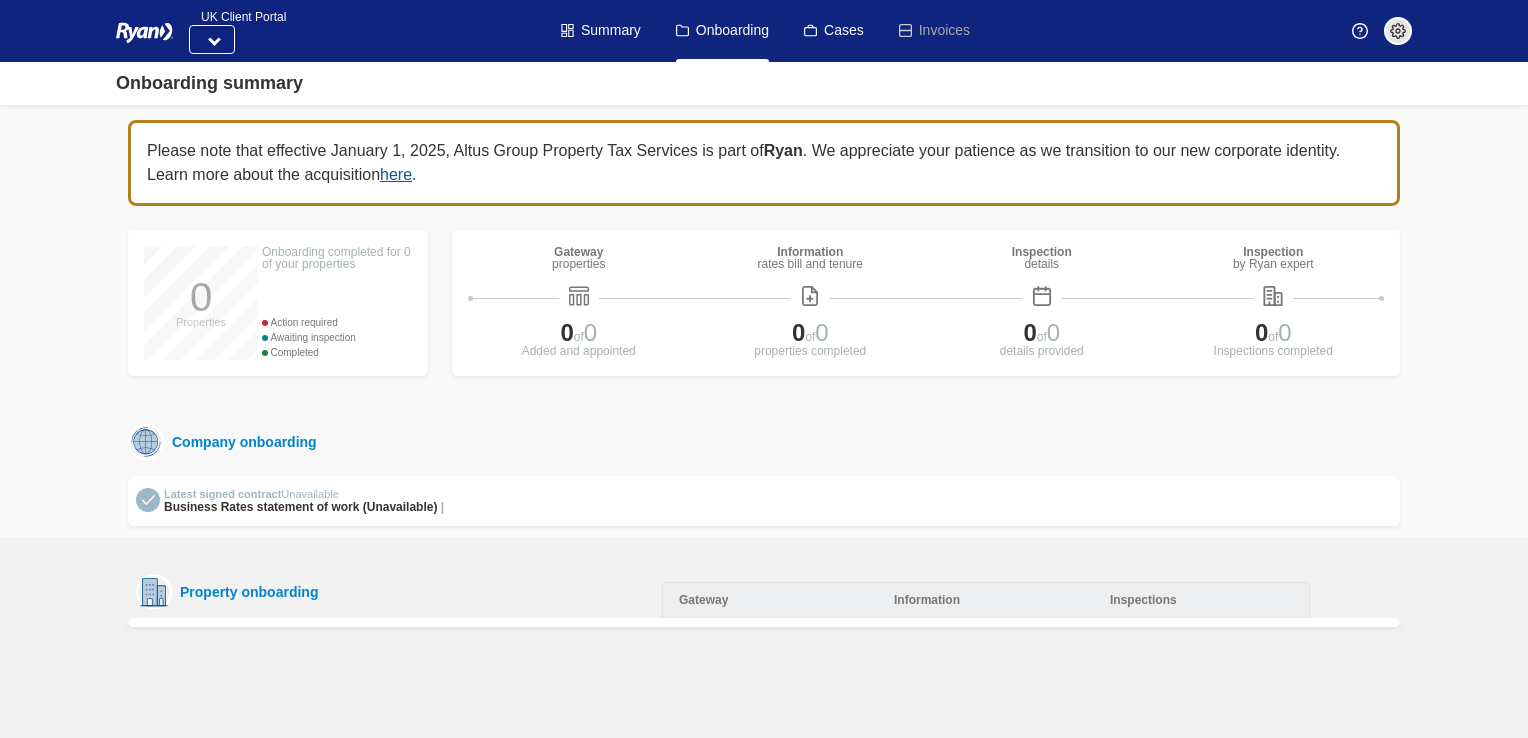 scroll, scrollTop: 0, scrollLeft: 0, axis: both 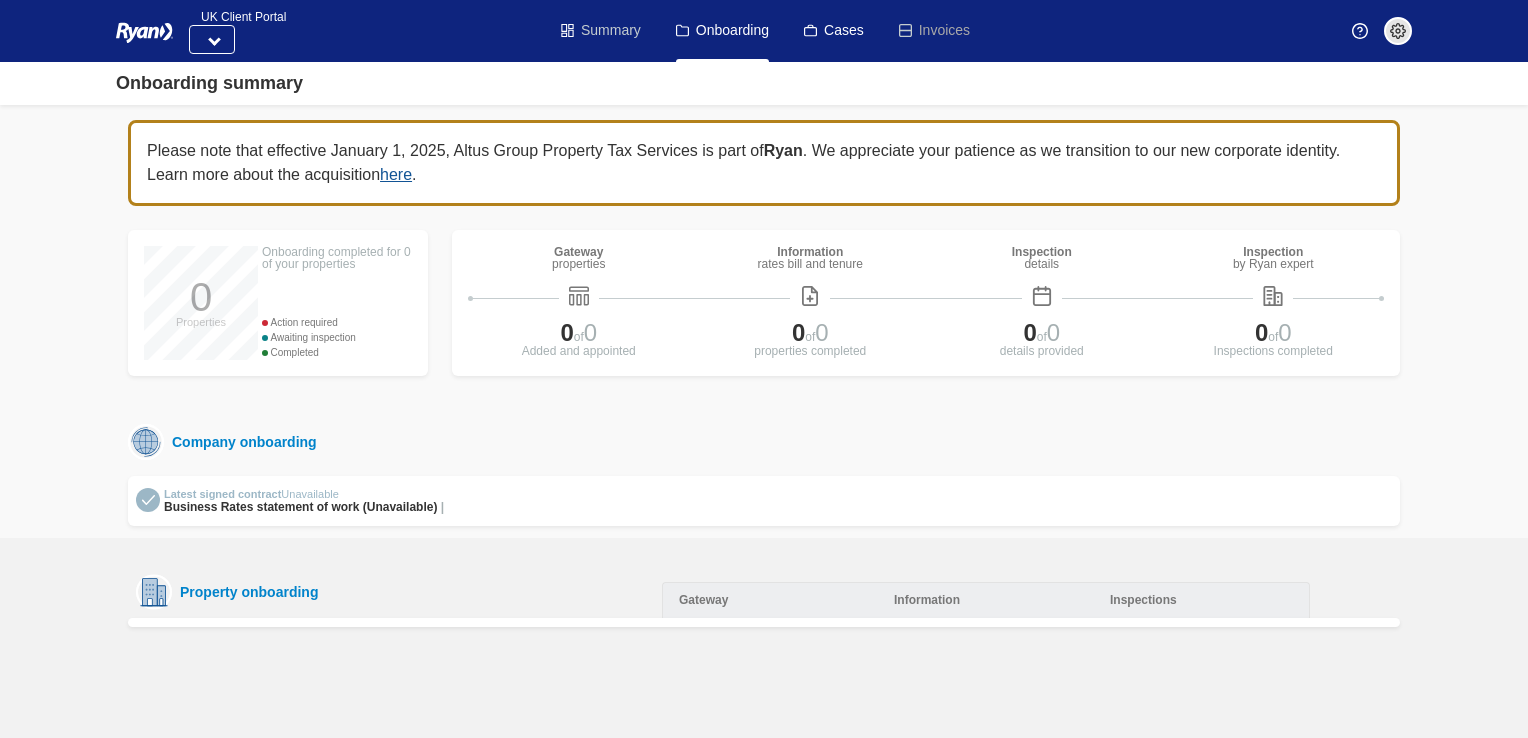 click on "Summary" at bounding box center [601, 31] 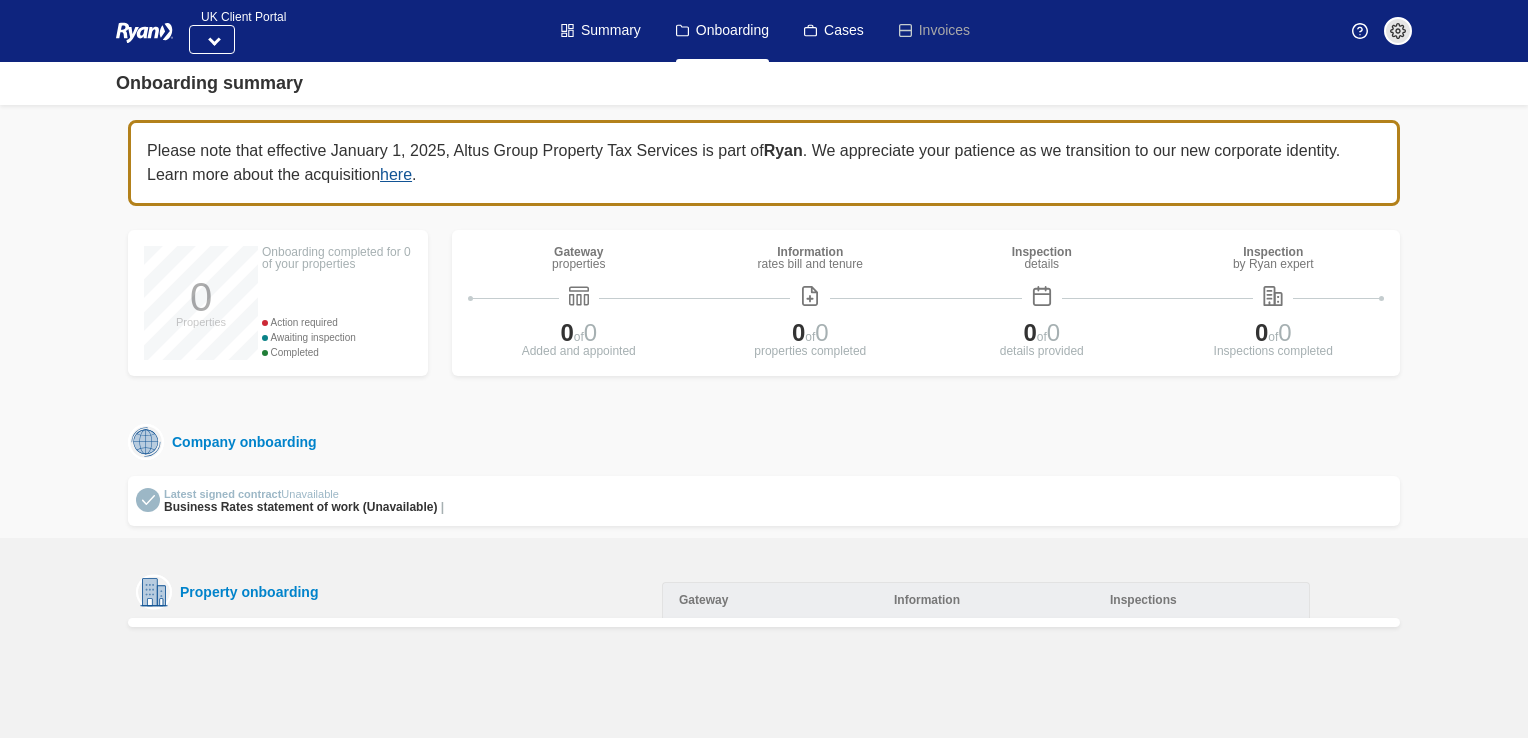 scroll, scrollTop: 0, scrollLeft: 0, axis: both 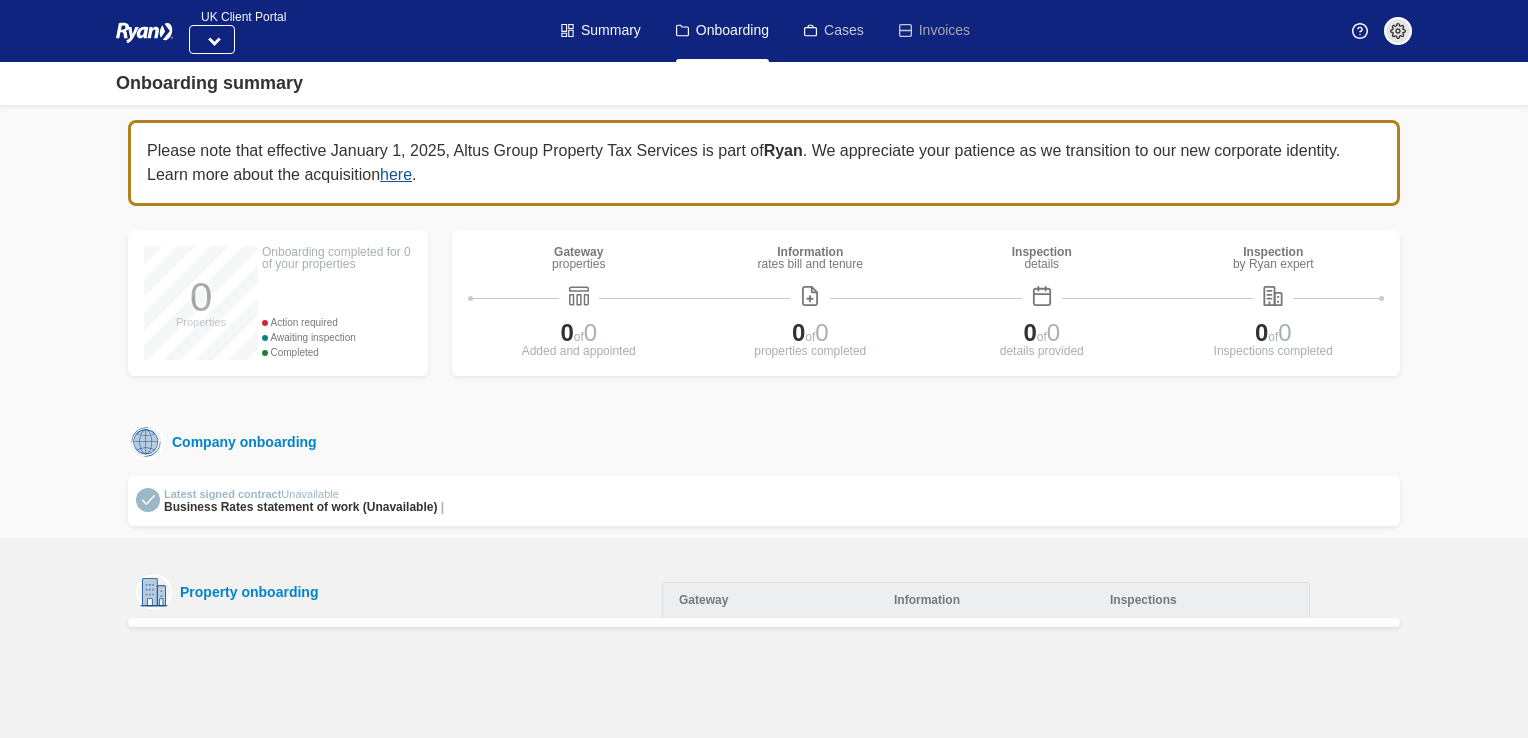 click on "Cases" at bounding box center [834, 31] 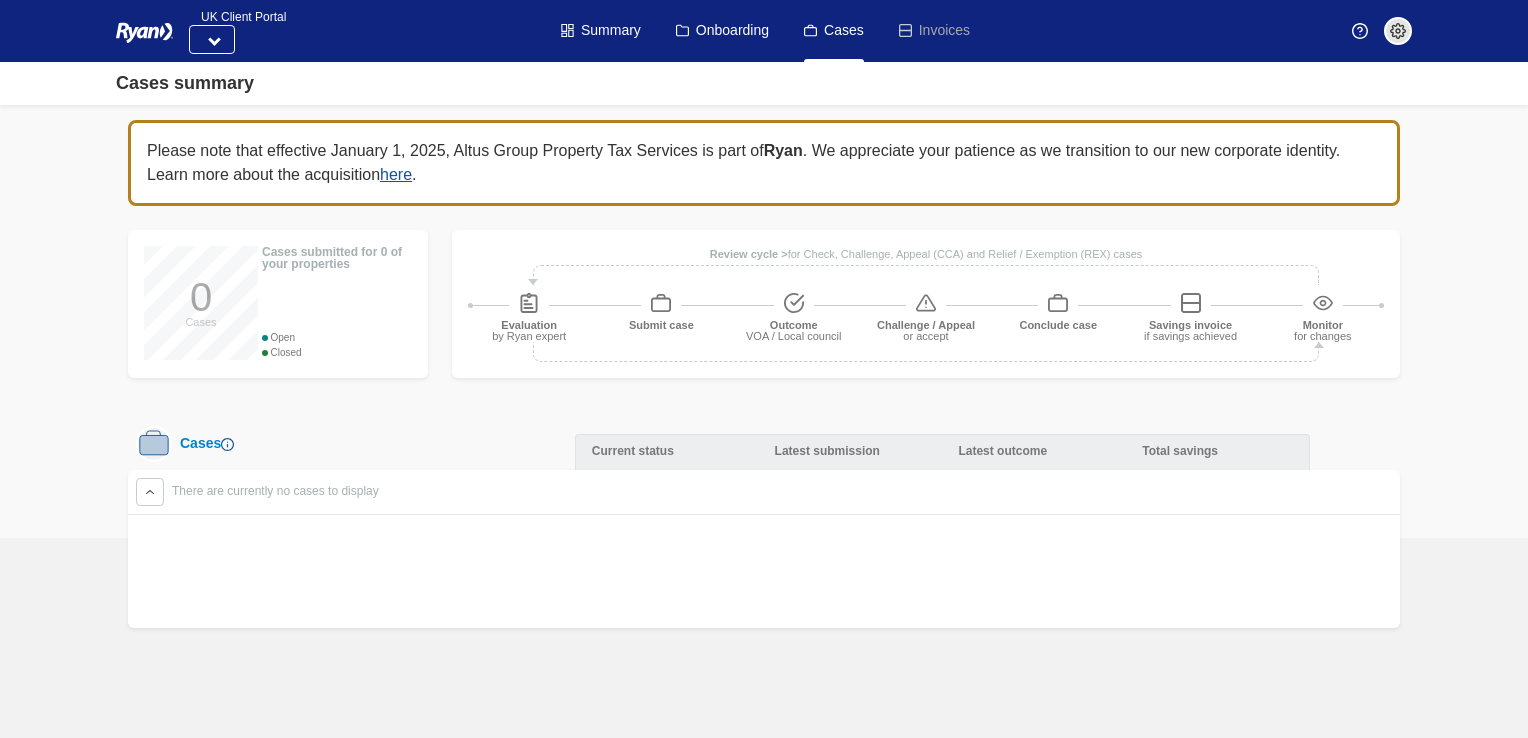 scroll, scrollTop: 0, scrollLeft: 0, axis: both 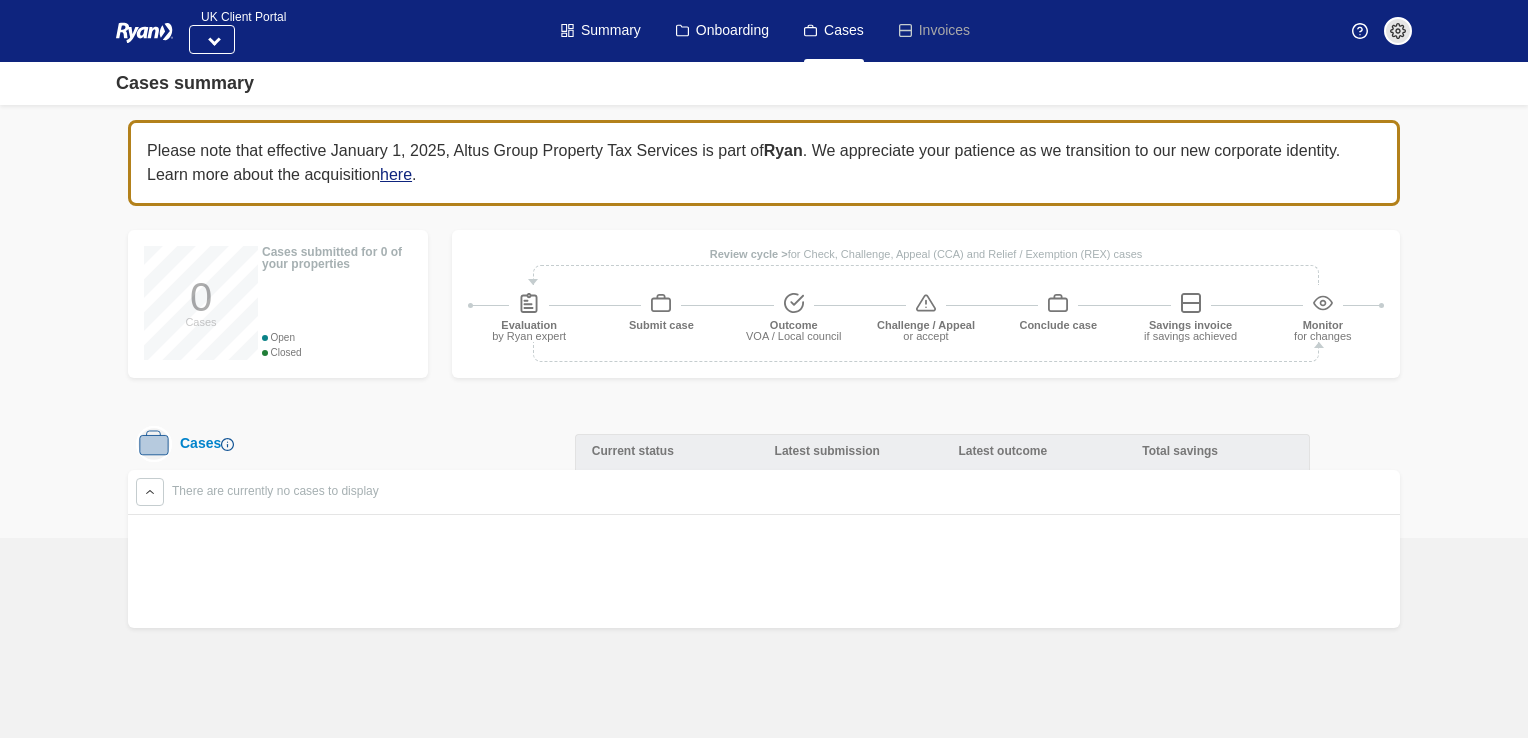 click on "here" at bounding box center [396, 174] 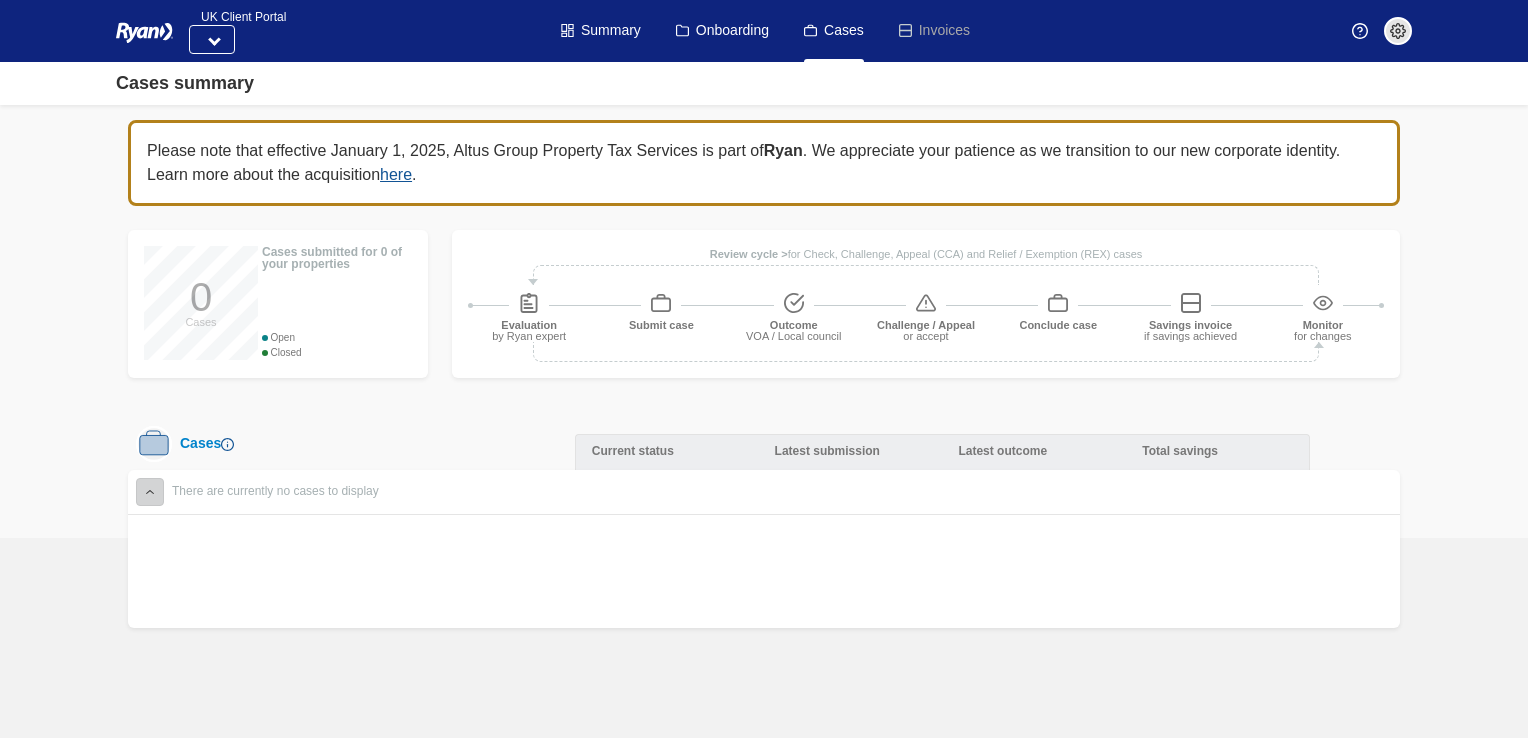 click at bounding box center (150, 492) 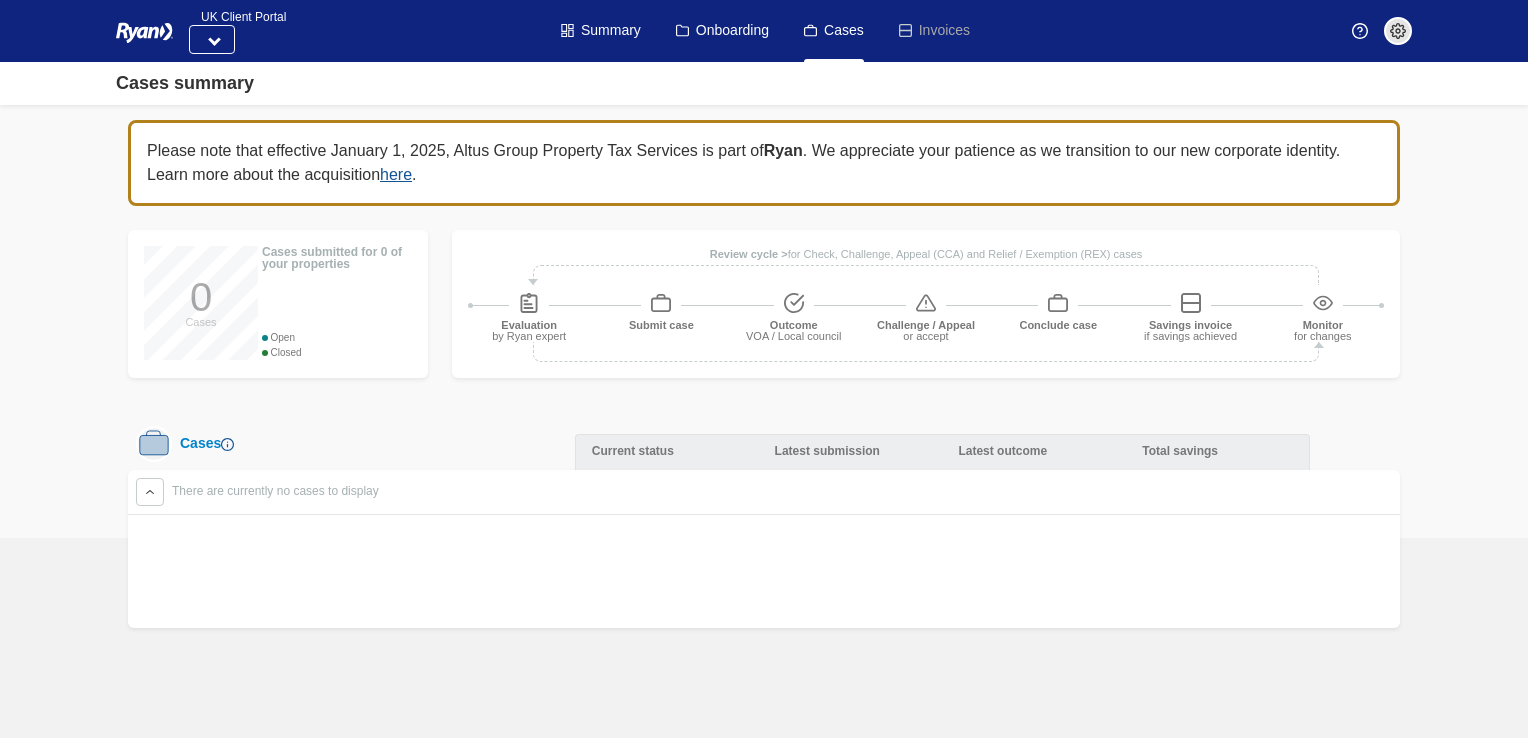 click at bounding box center [227, 444] 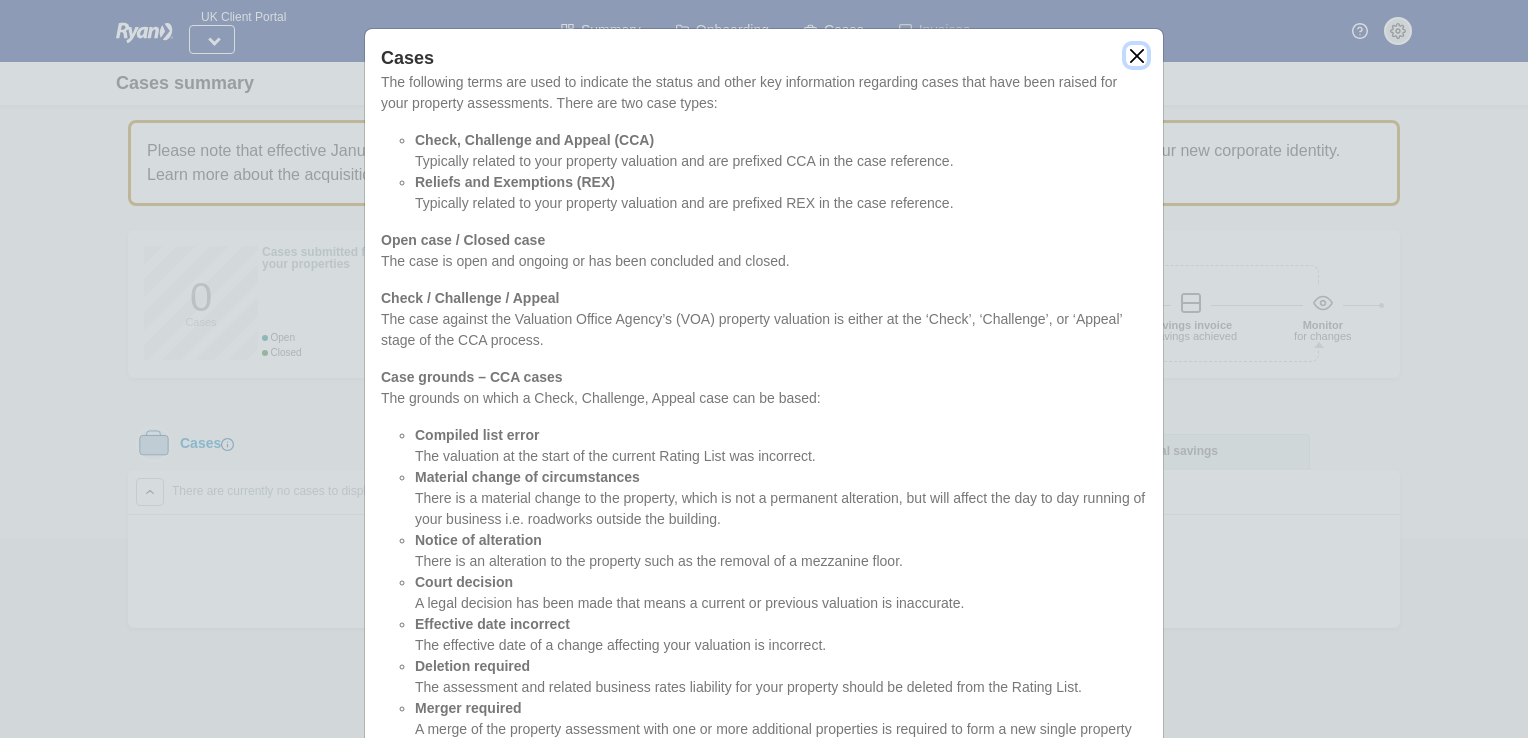 click at bounding box center [1136, 55] 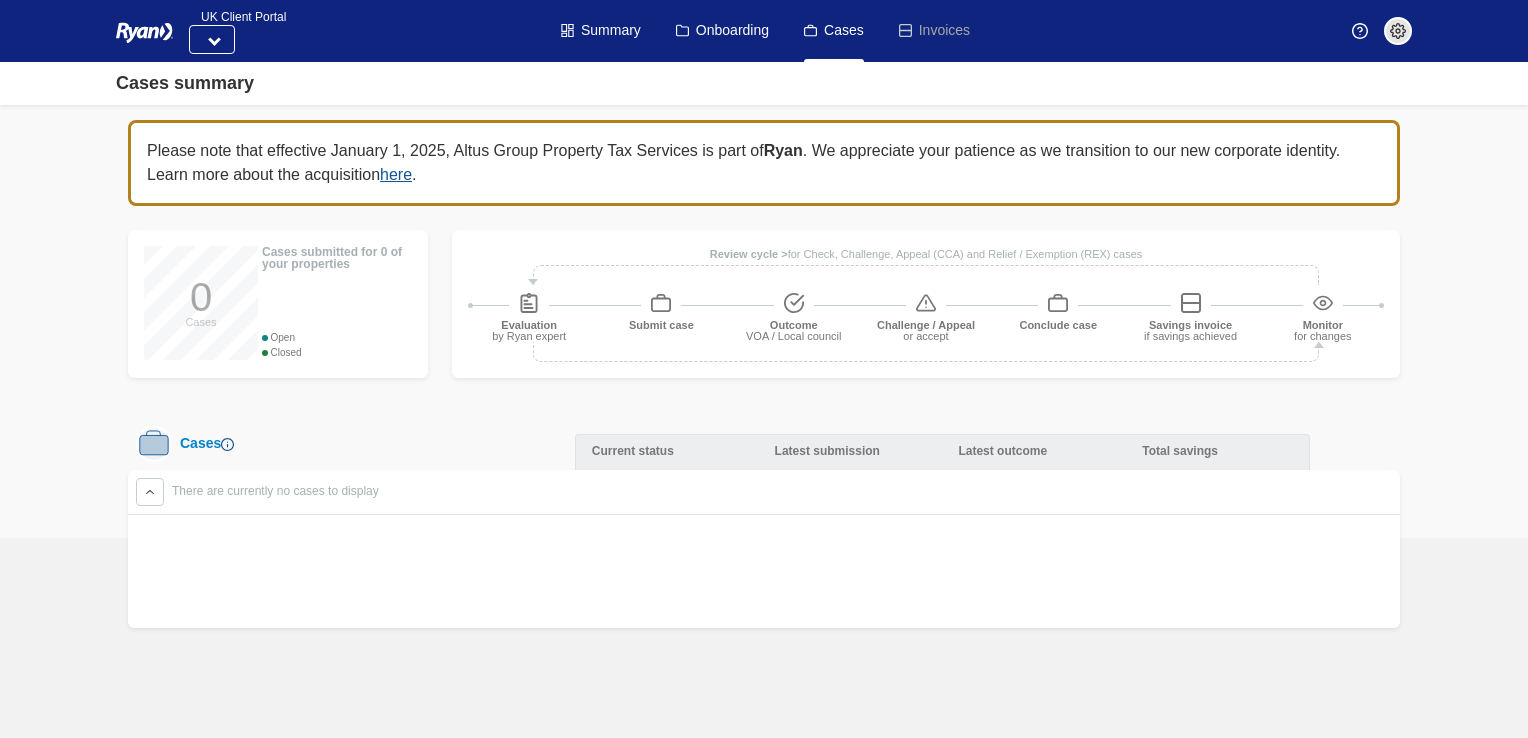 click on "Invoices" at bounding box center (933, 31) 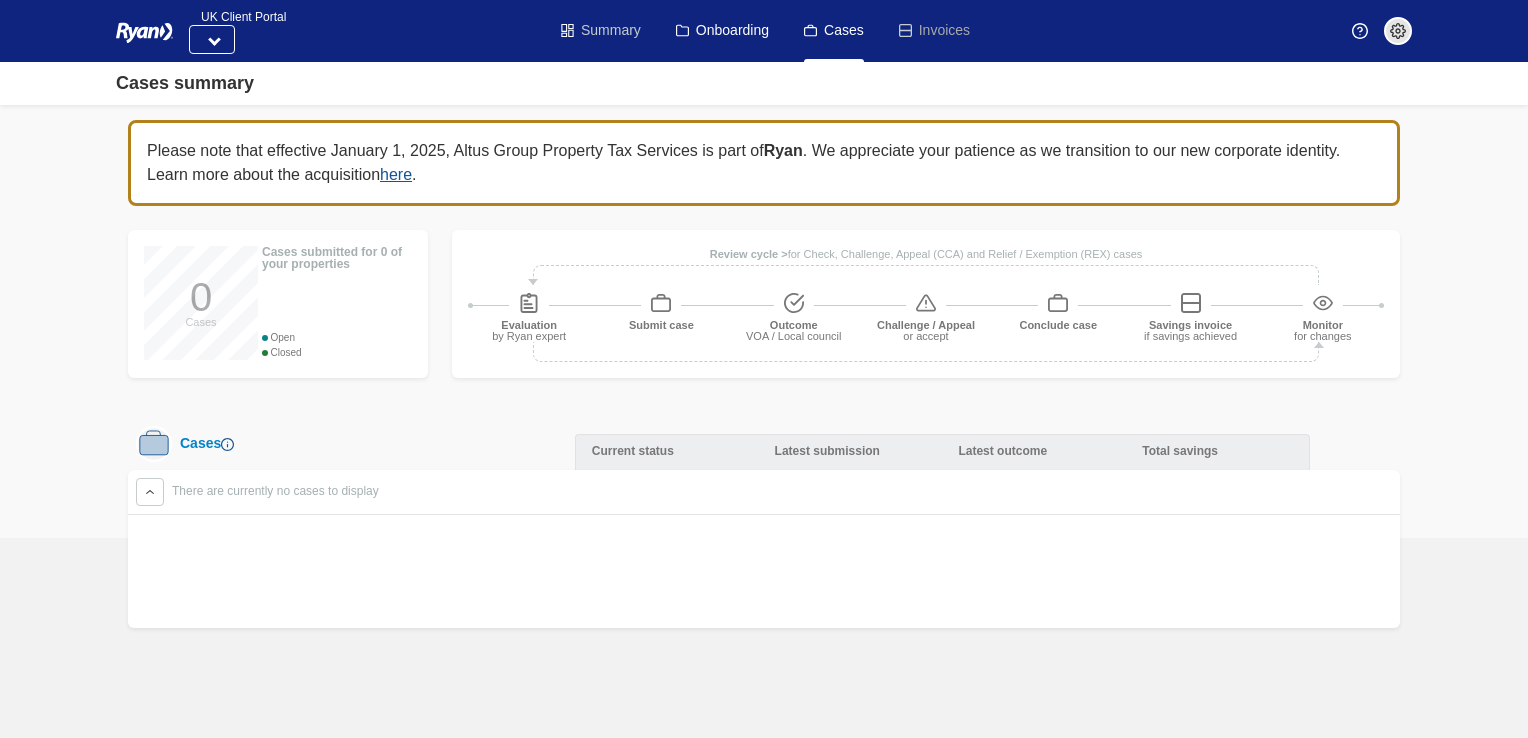 click on "Summary" at bounding box center (601, 31) 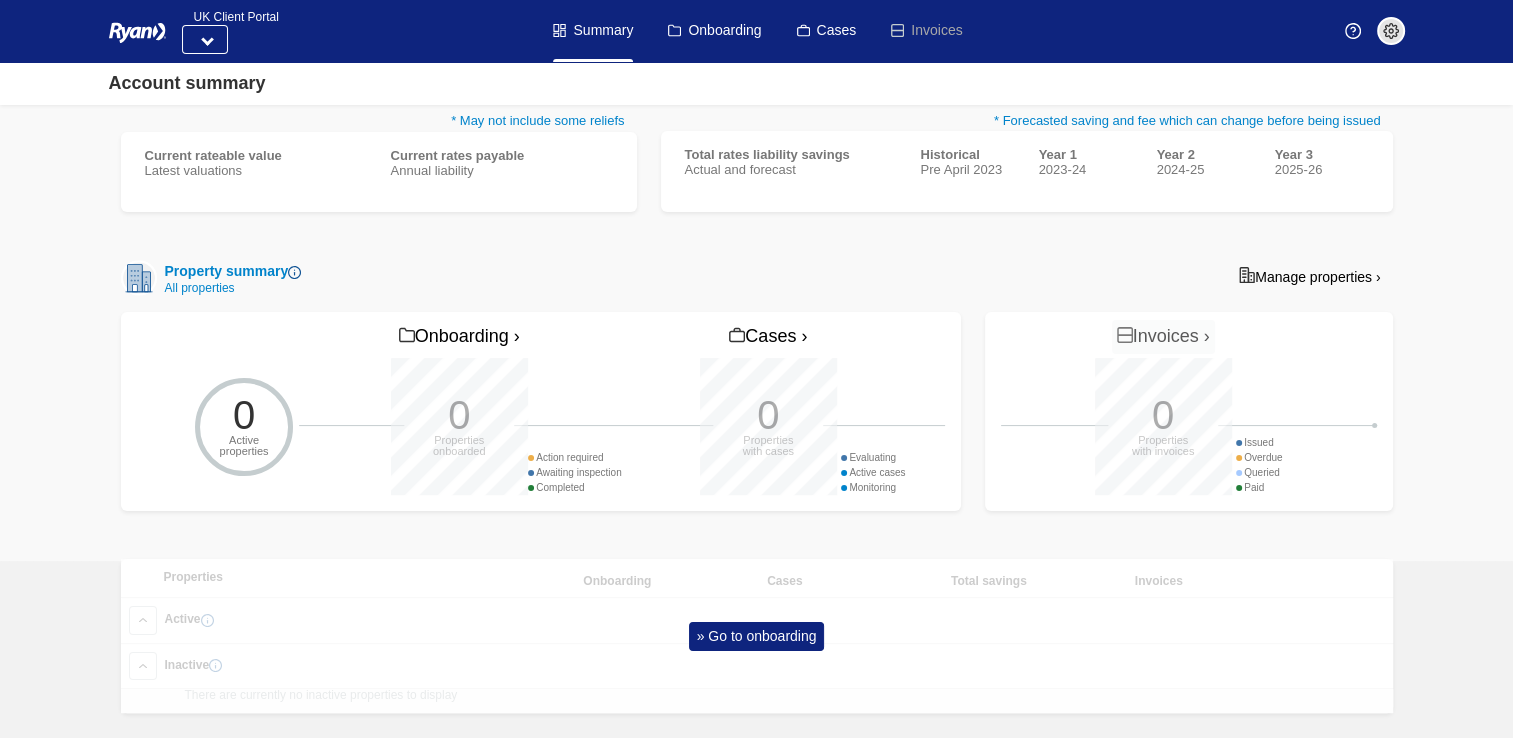 scroll, scrollTop: 254, scrollLeft: 0, axis: vertical 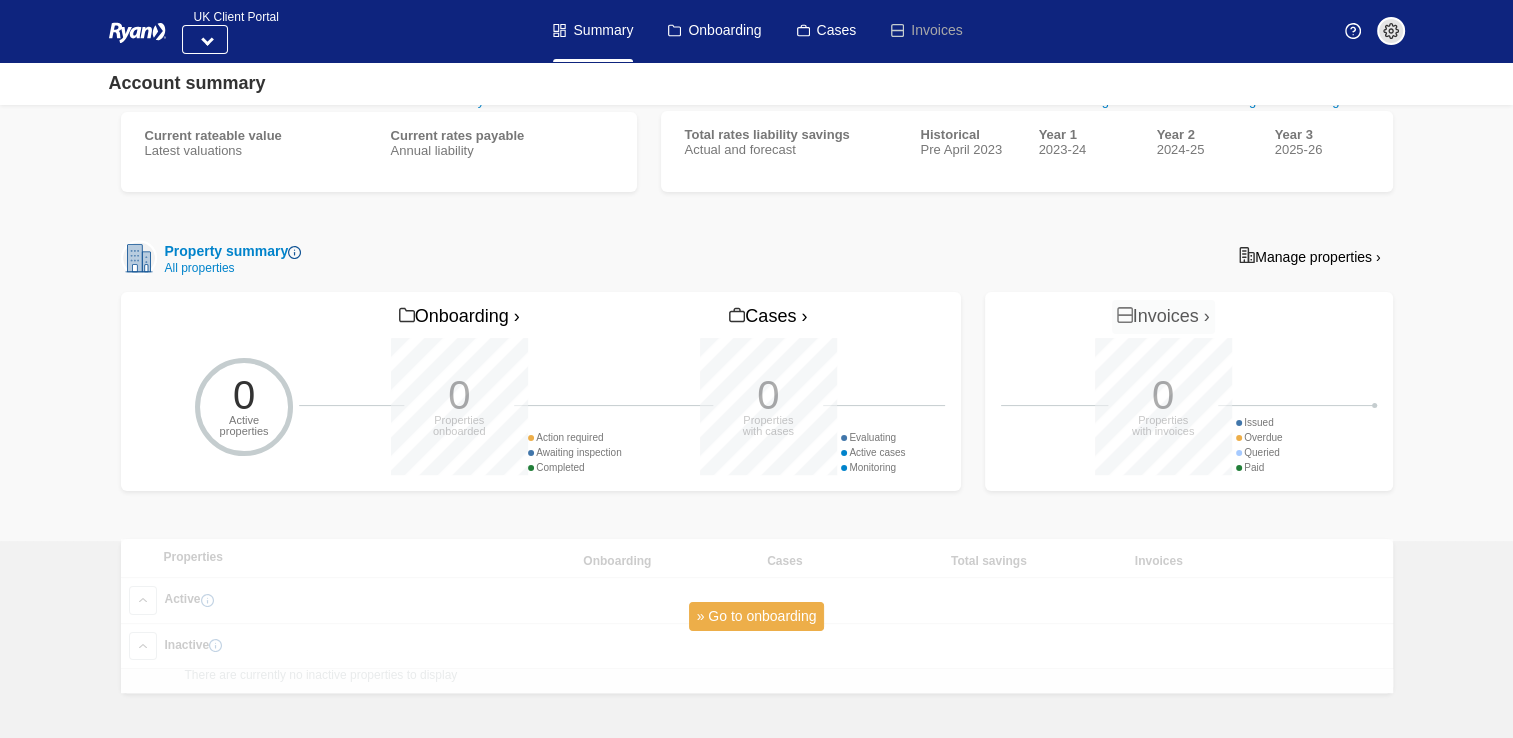click on "» Go to onboarding" at bounding box center (757, 616) 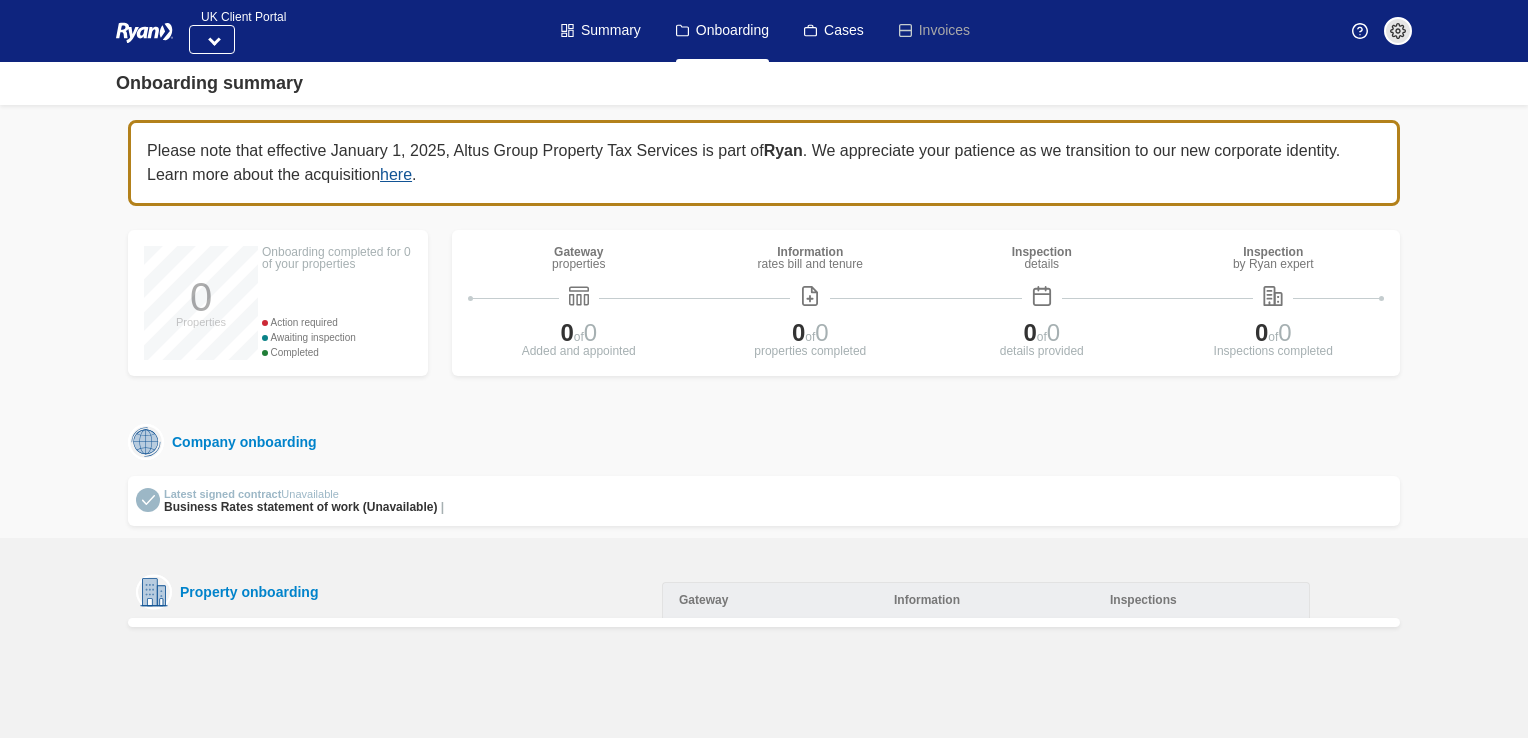 scroll, scrollTop: 0, scrollLeft: 0, axis: both 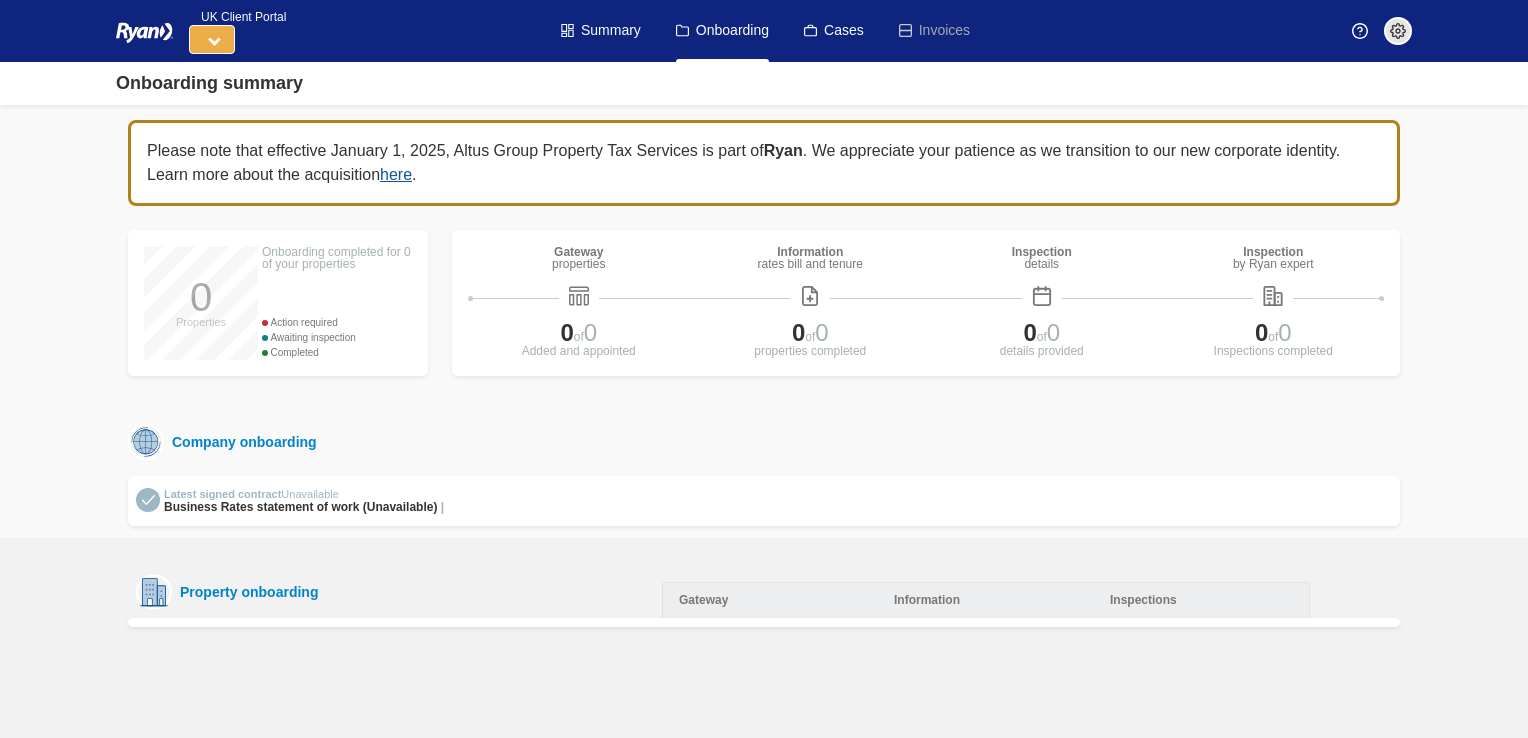 click at bounding box center (214, 39) 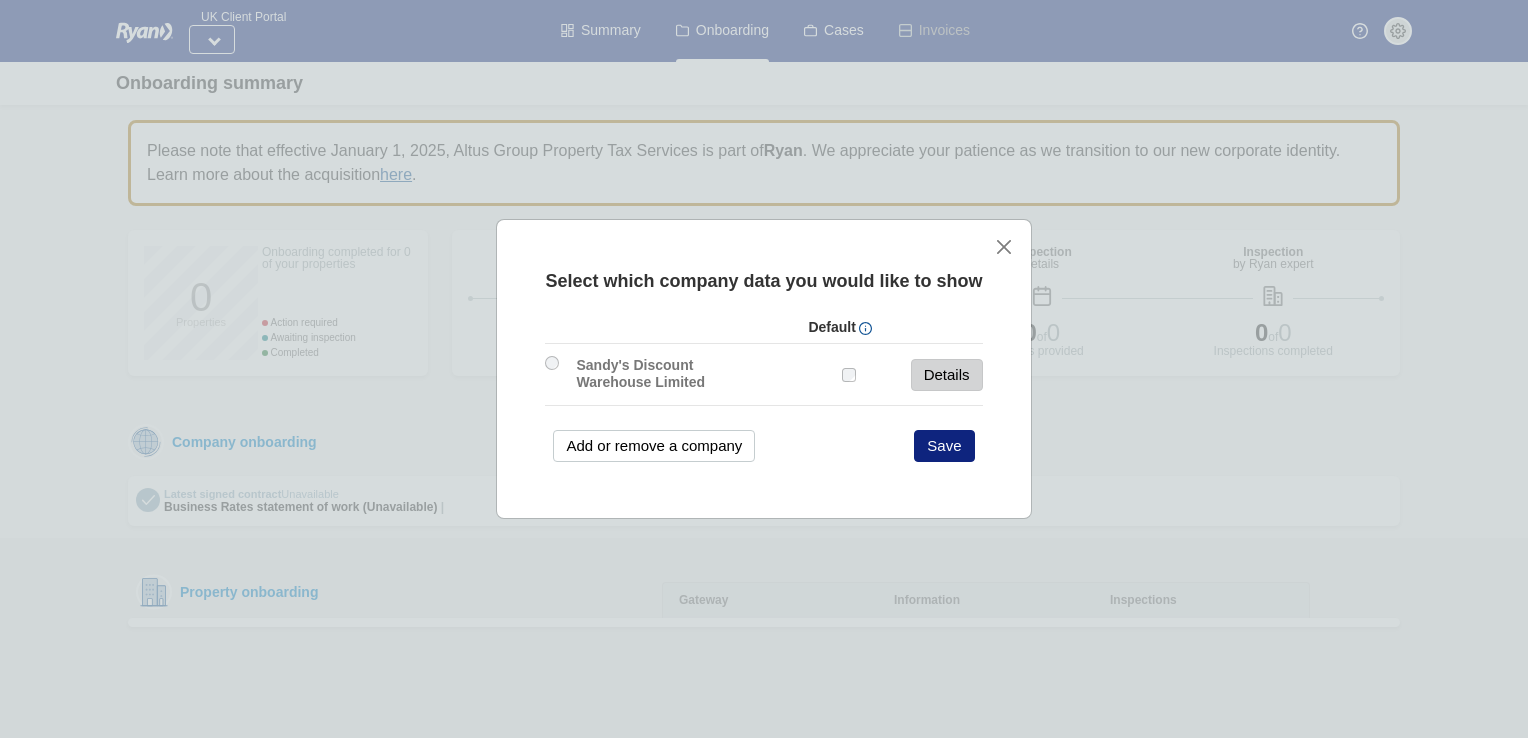 click on "Details" at bounding box center (947, 375) 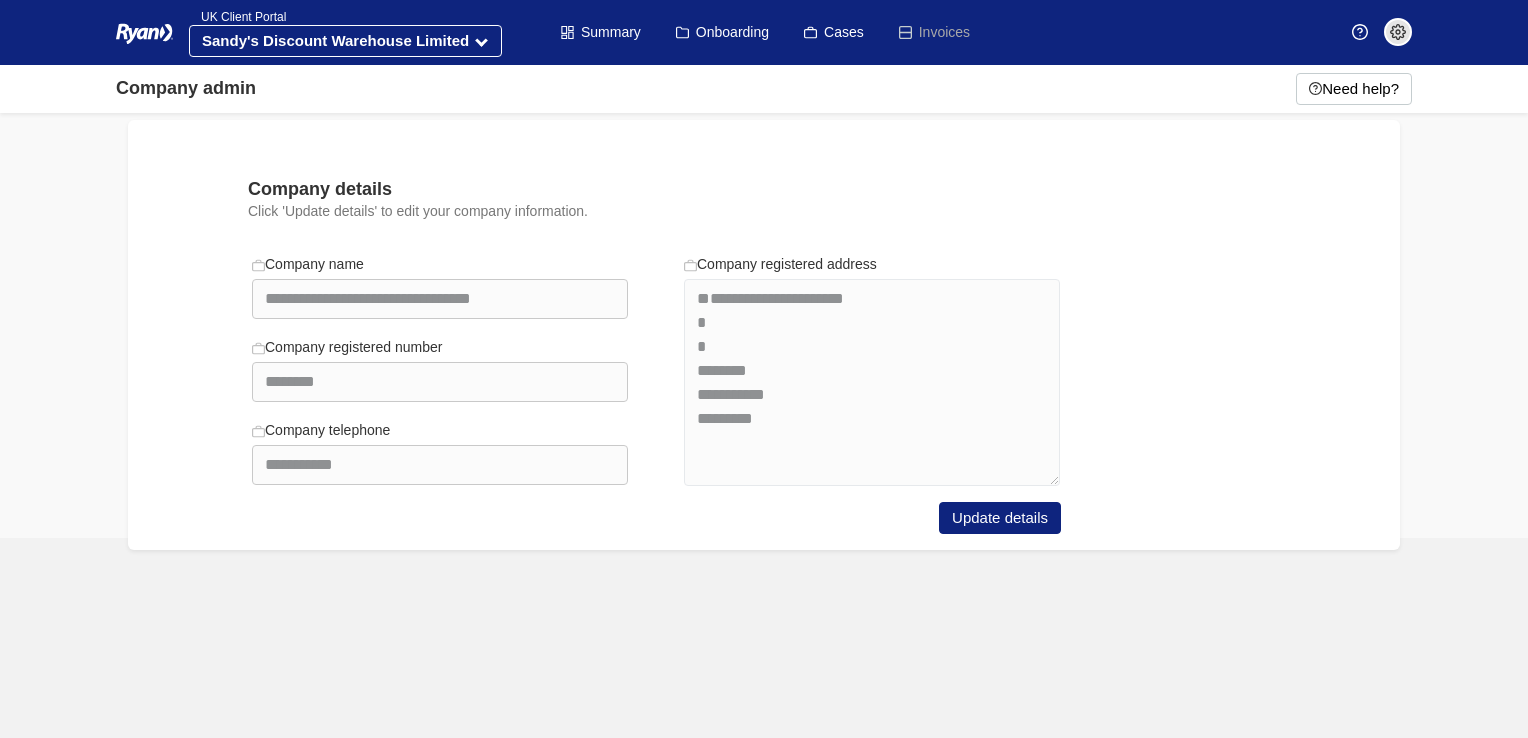 scroll, scrollTop: 0, scrollLeft: 0, axis: both 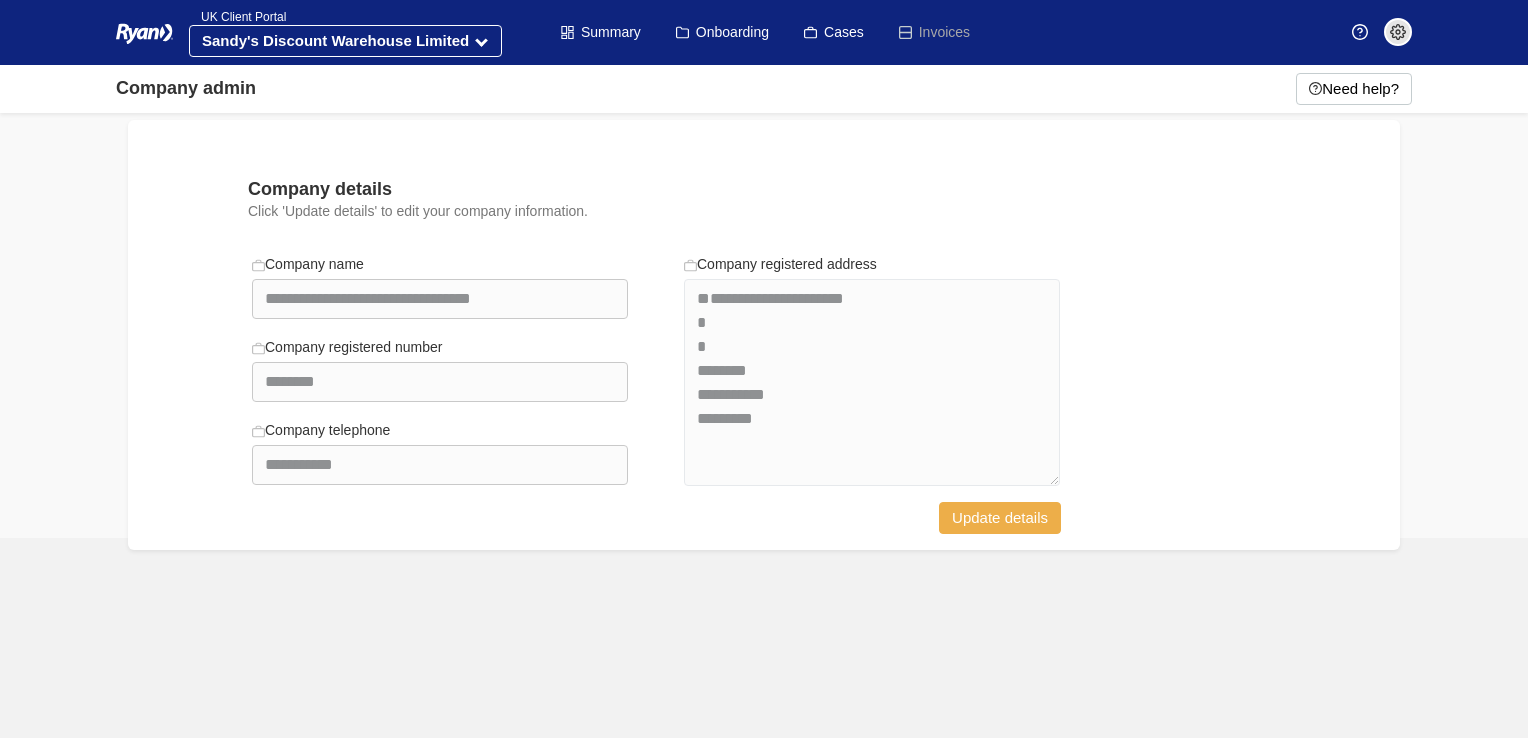 click on "Update details" at bounding box center [1000, 518] 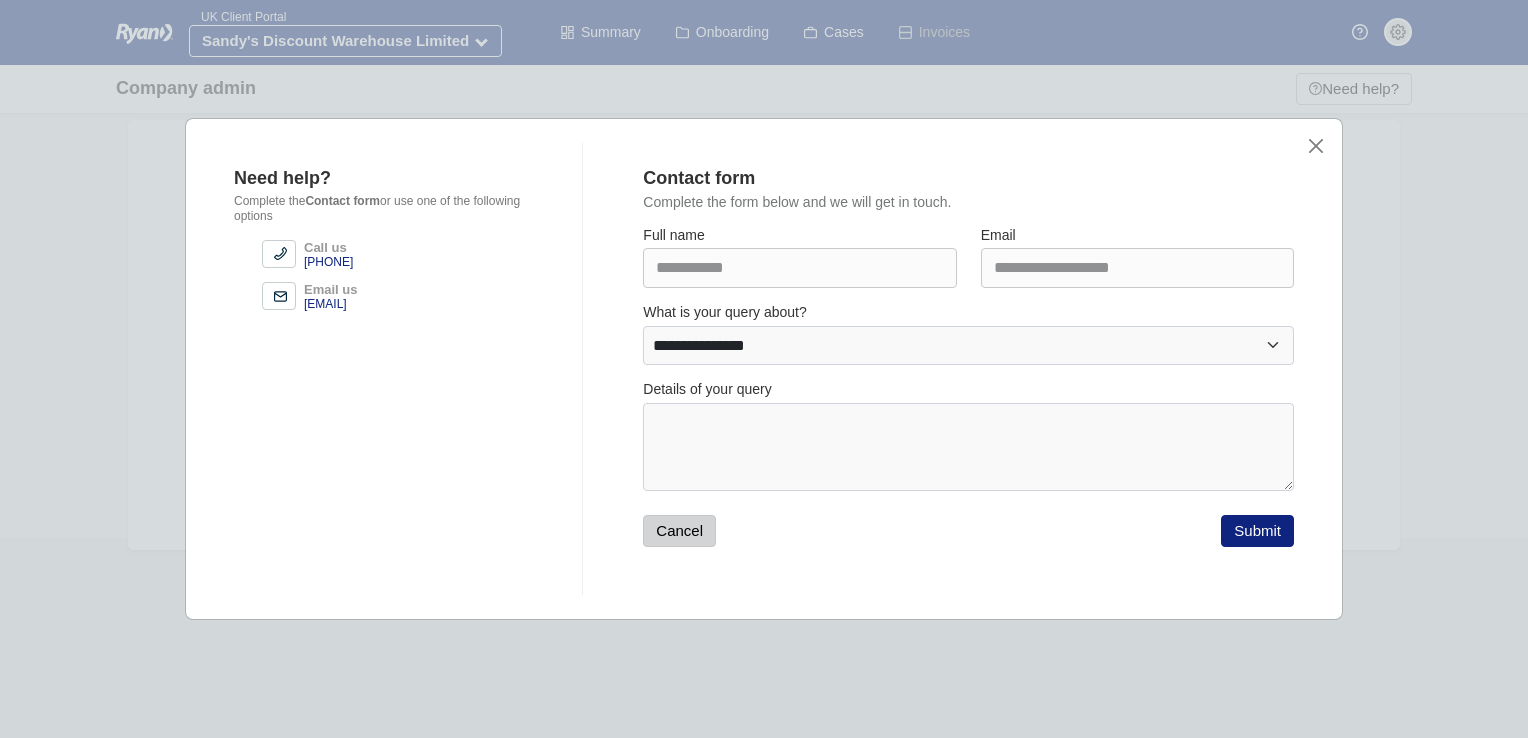 click on "Cancel" at bounding box center (679, 531) 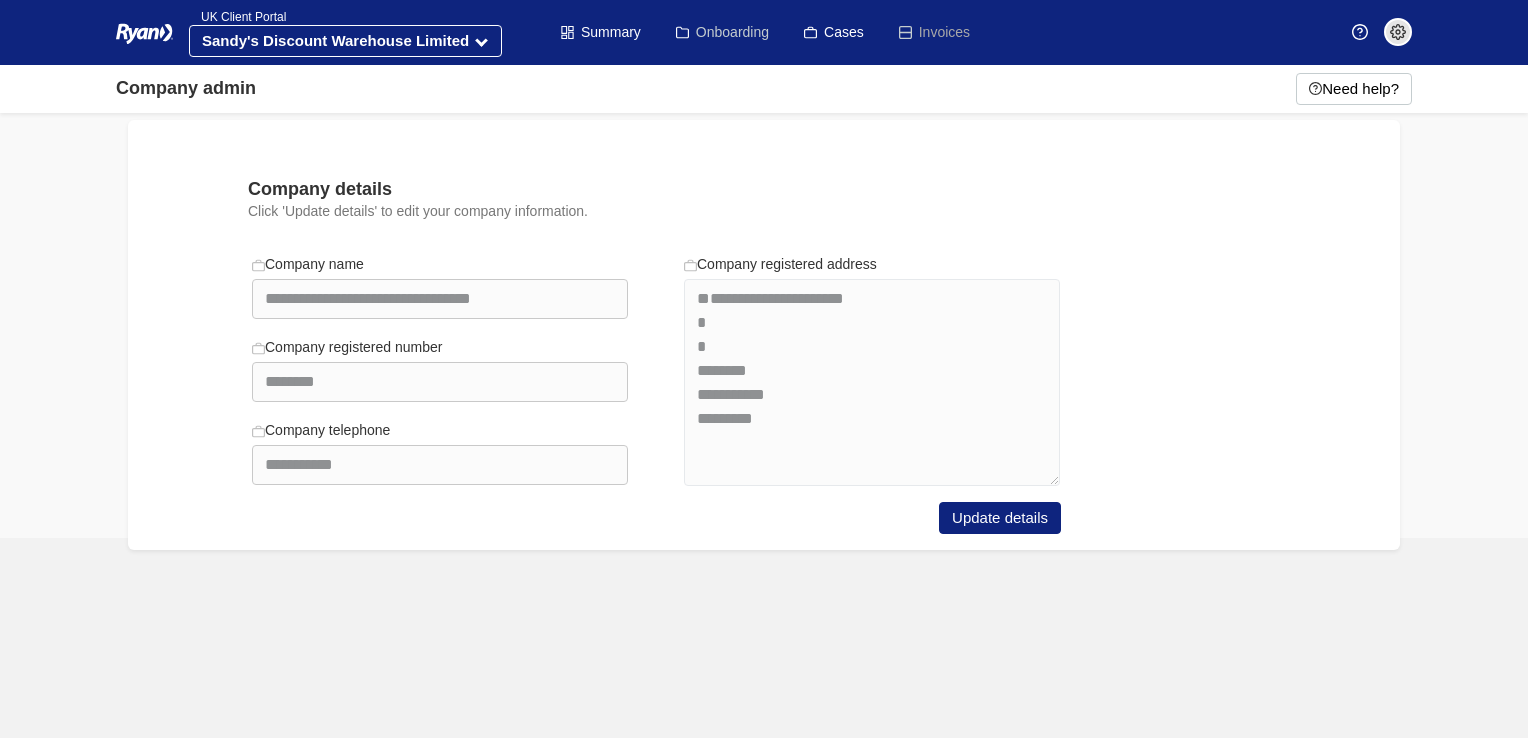 click on "Onboarding" at bounding box center [722, 32] 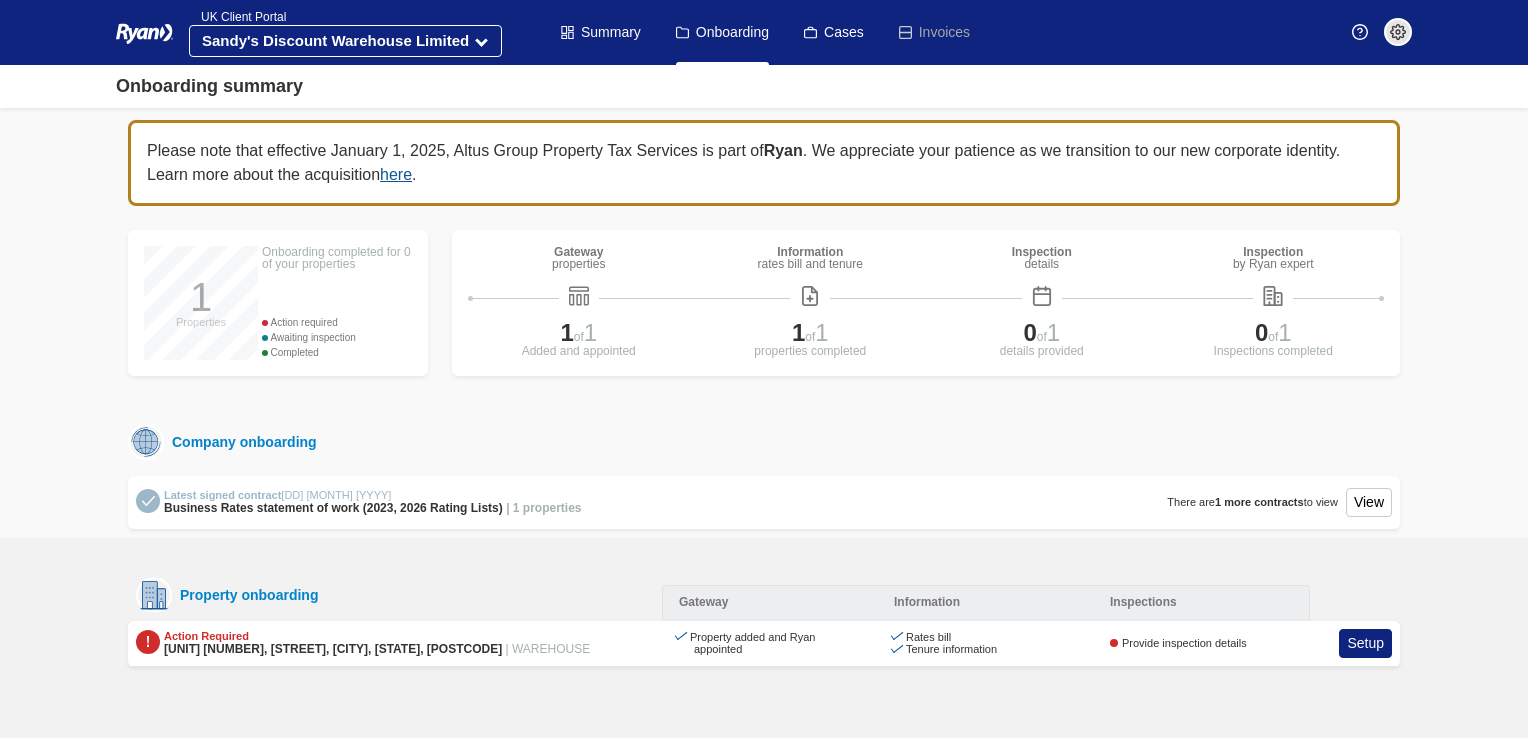 scroll, scrollTop: 0, scrollLeft: 0, axis: both 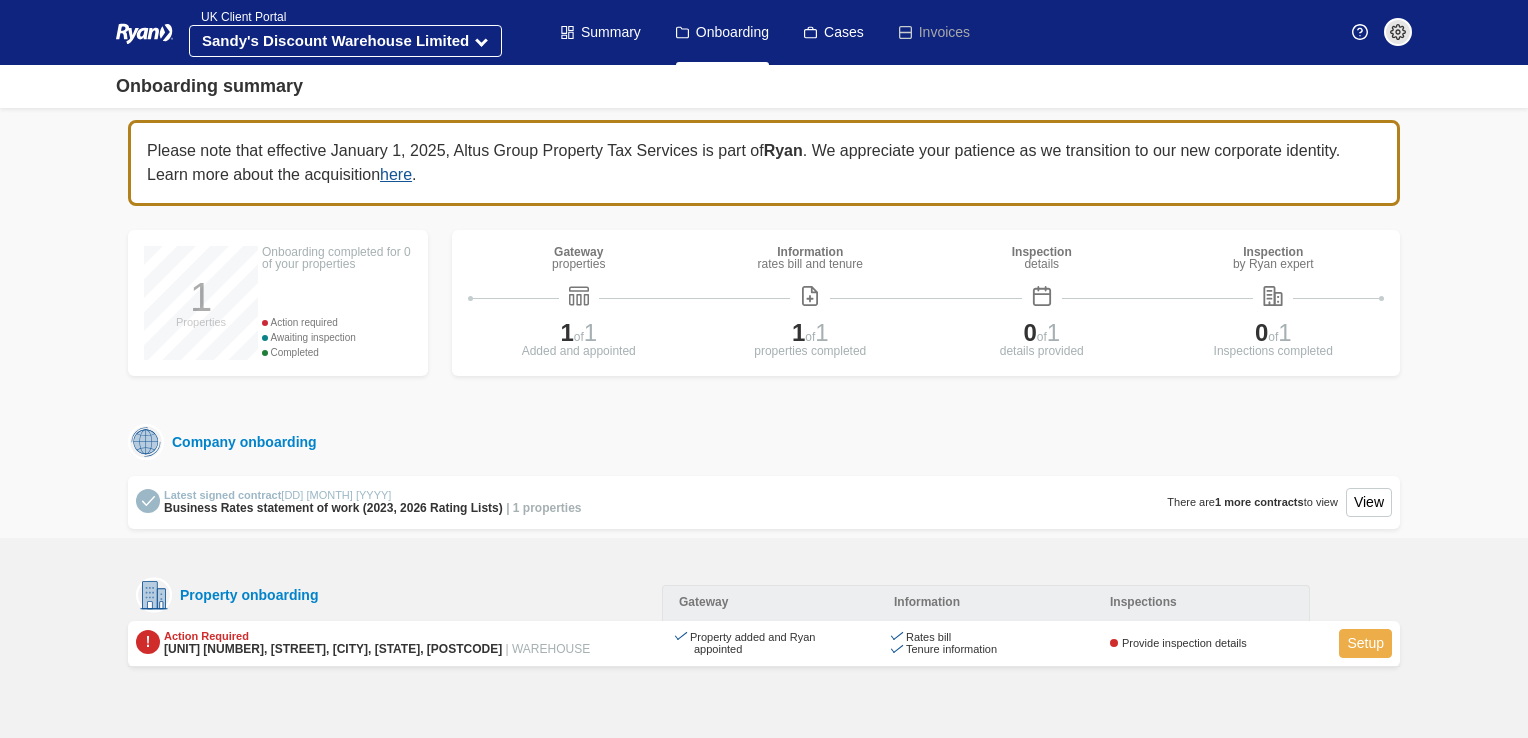 click on "Setup" at bounding box center (1365, 643) 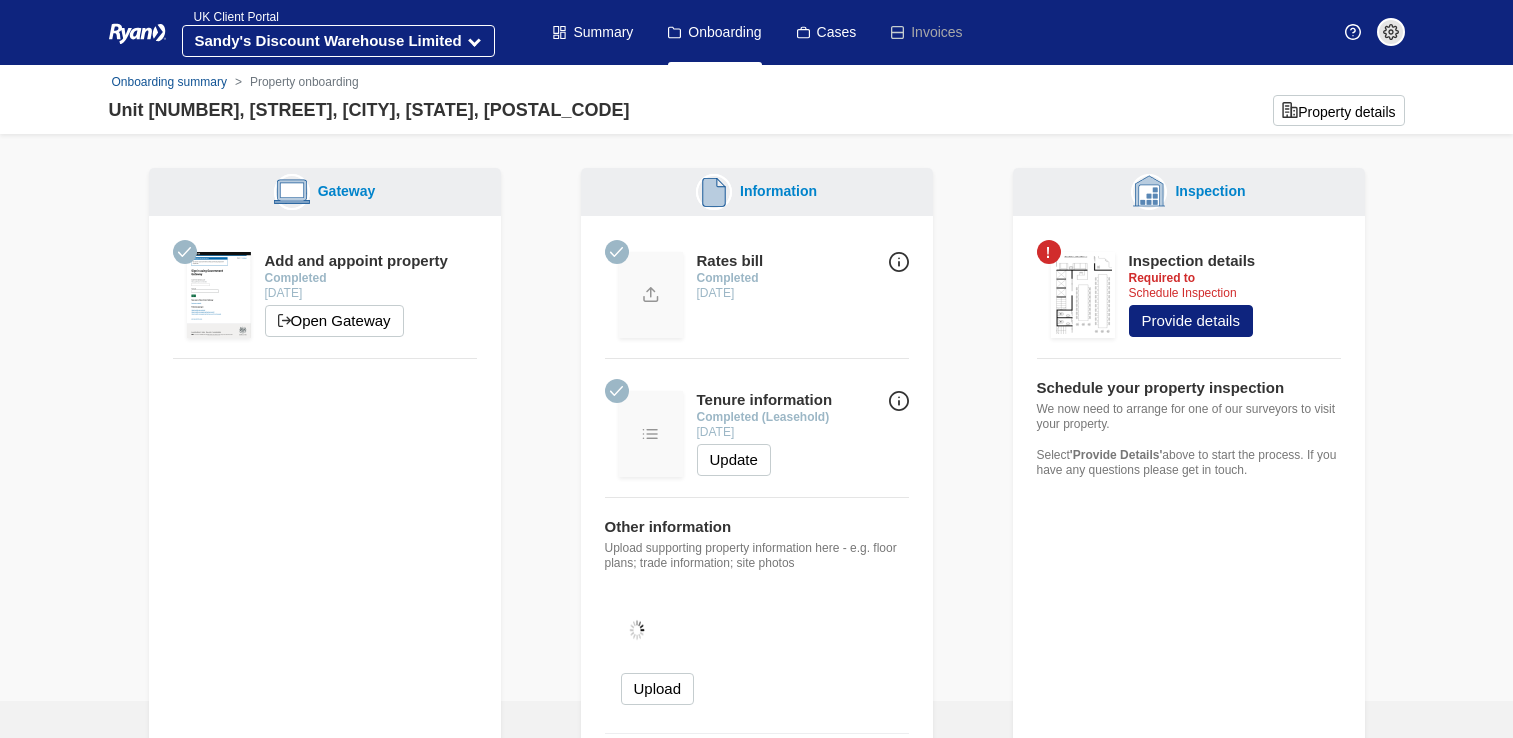 scroll, scrollTop: 0, scrollLeft: 0, axis: both 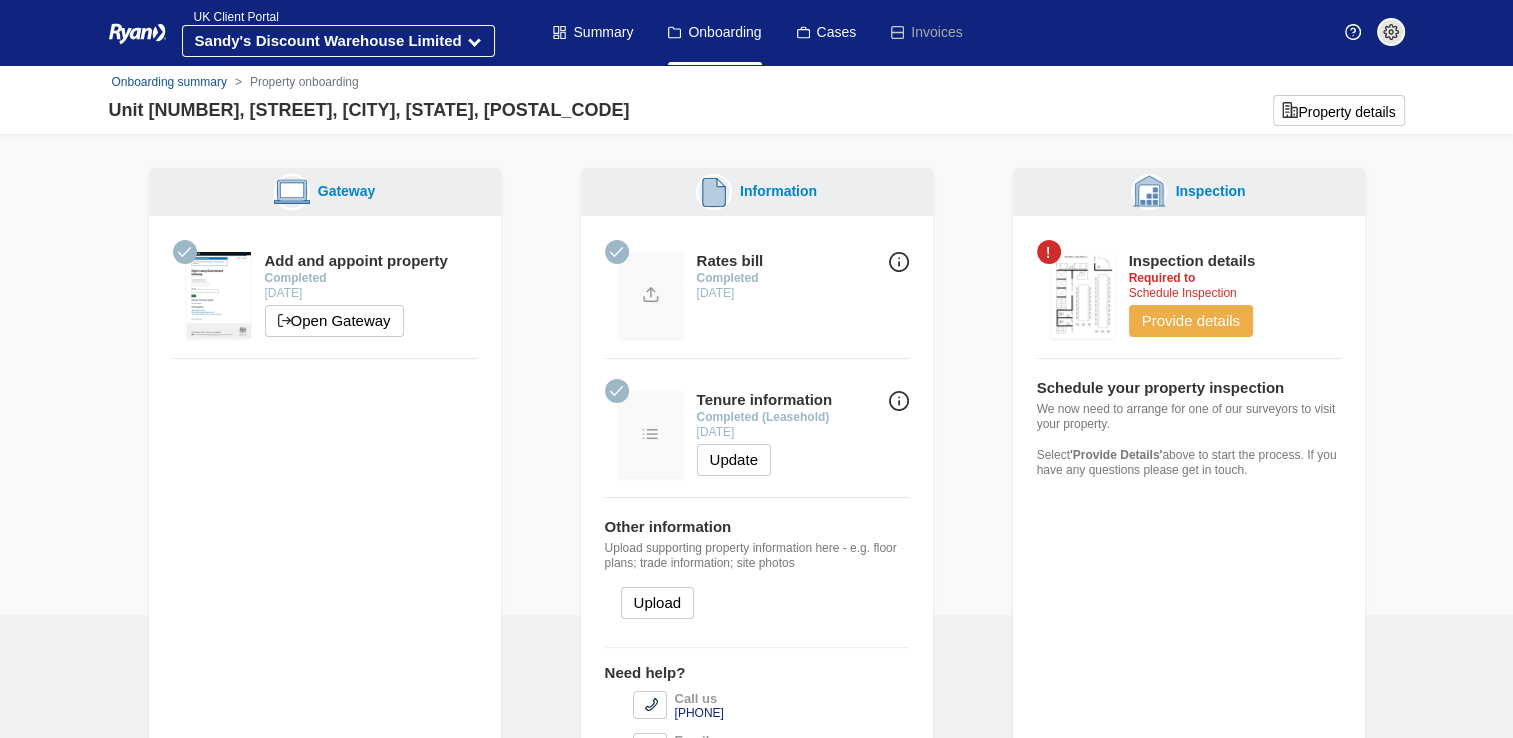 click on "Provide details" at bounding box center [1191, 321] 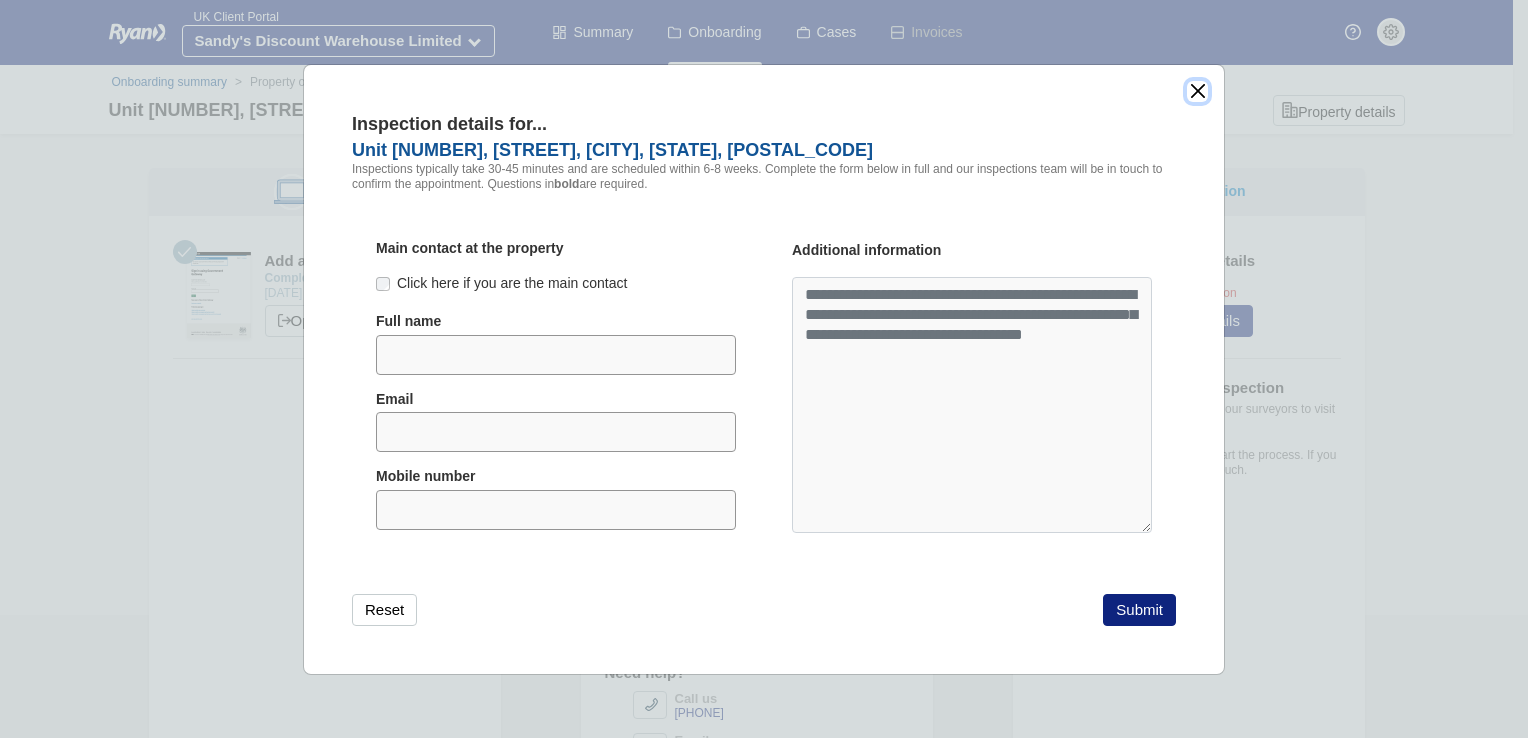 click at bounding box center [1197, 91] 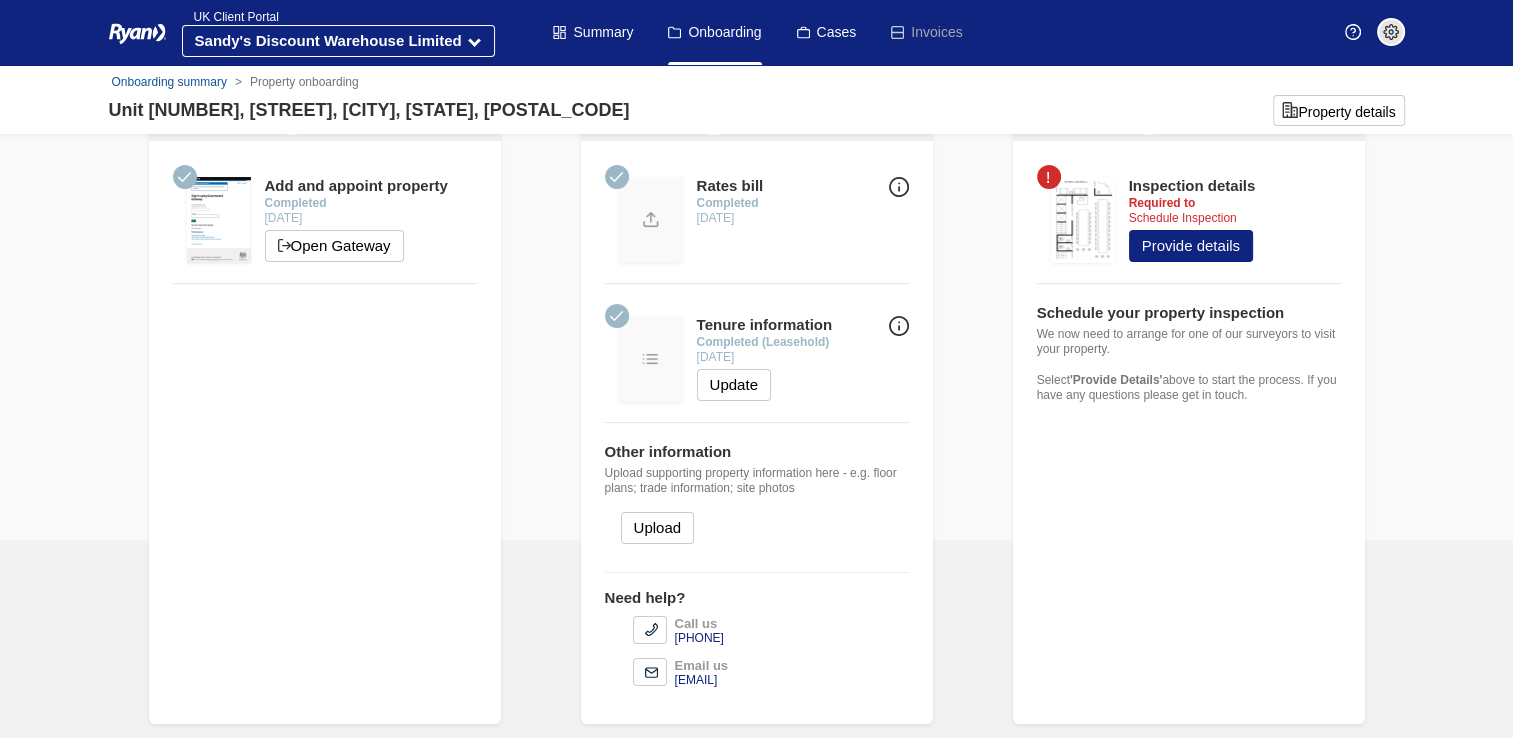 scroll, scrollTop: 0, scrollLeft: 0, axis: both 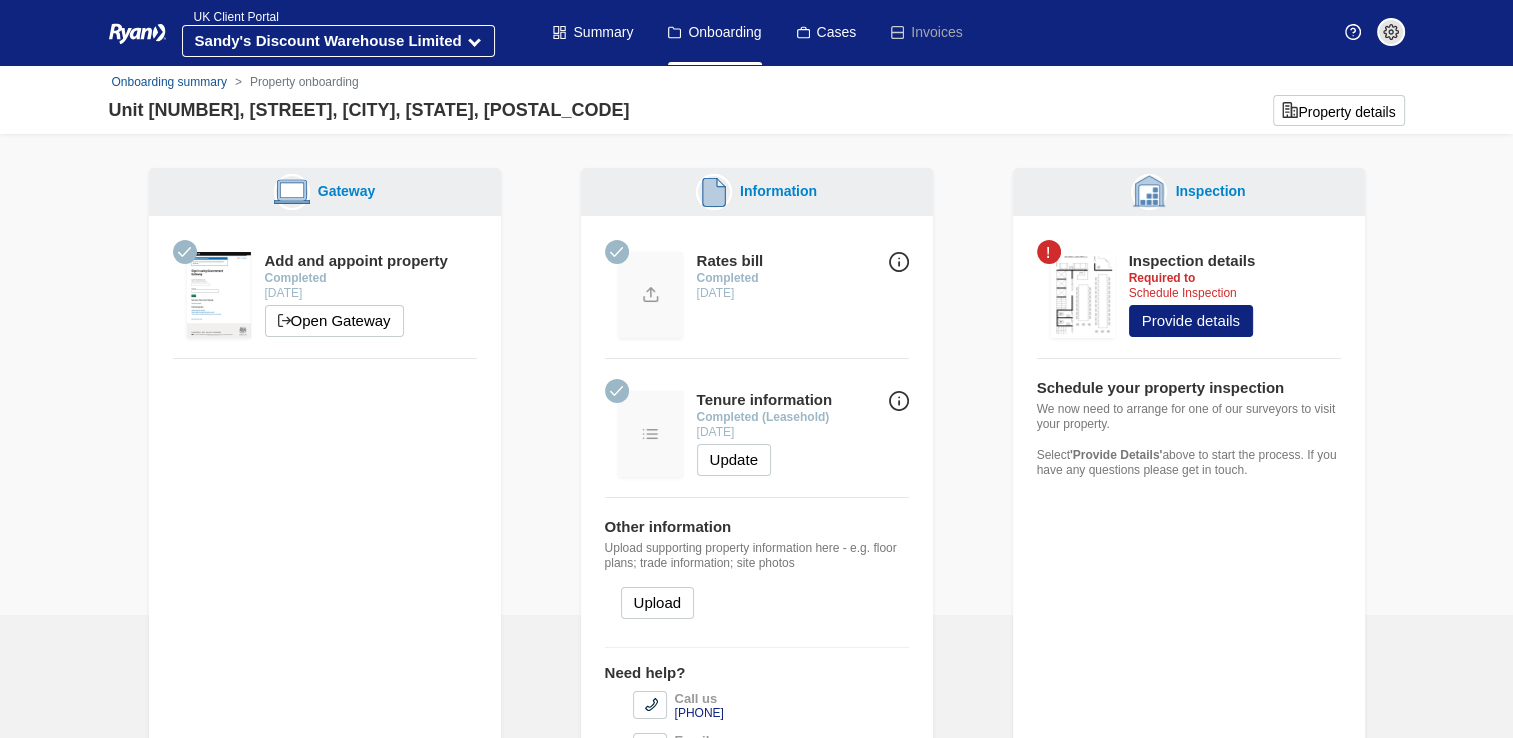 click at bounding box center [651, 295] 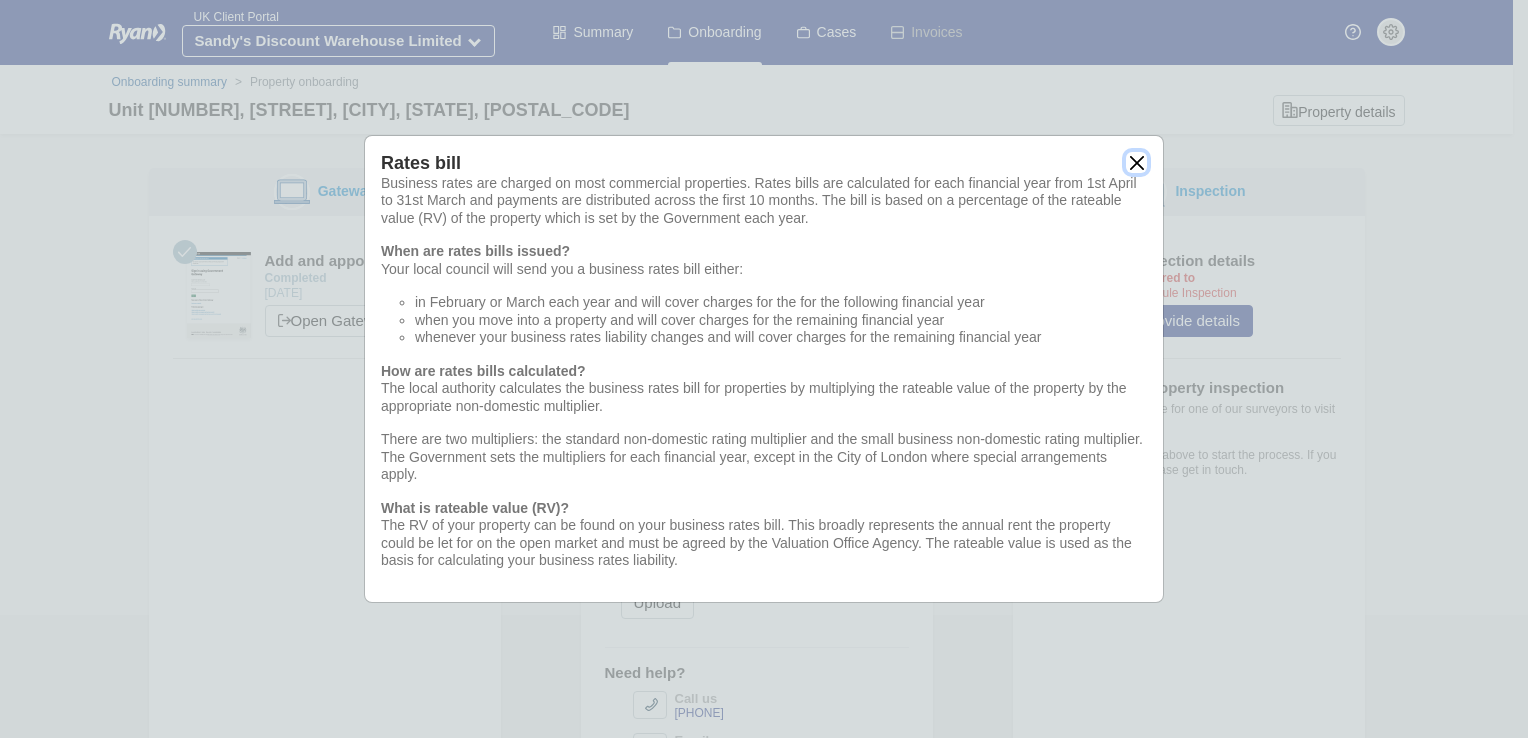 click at bounding box center [1136, 162] 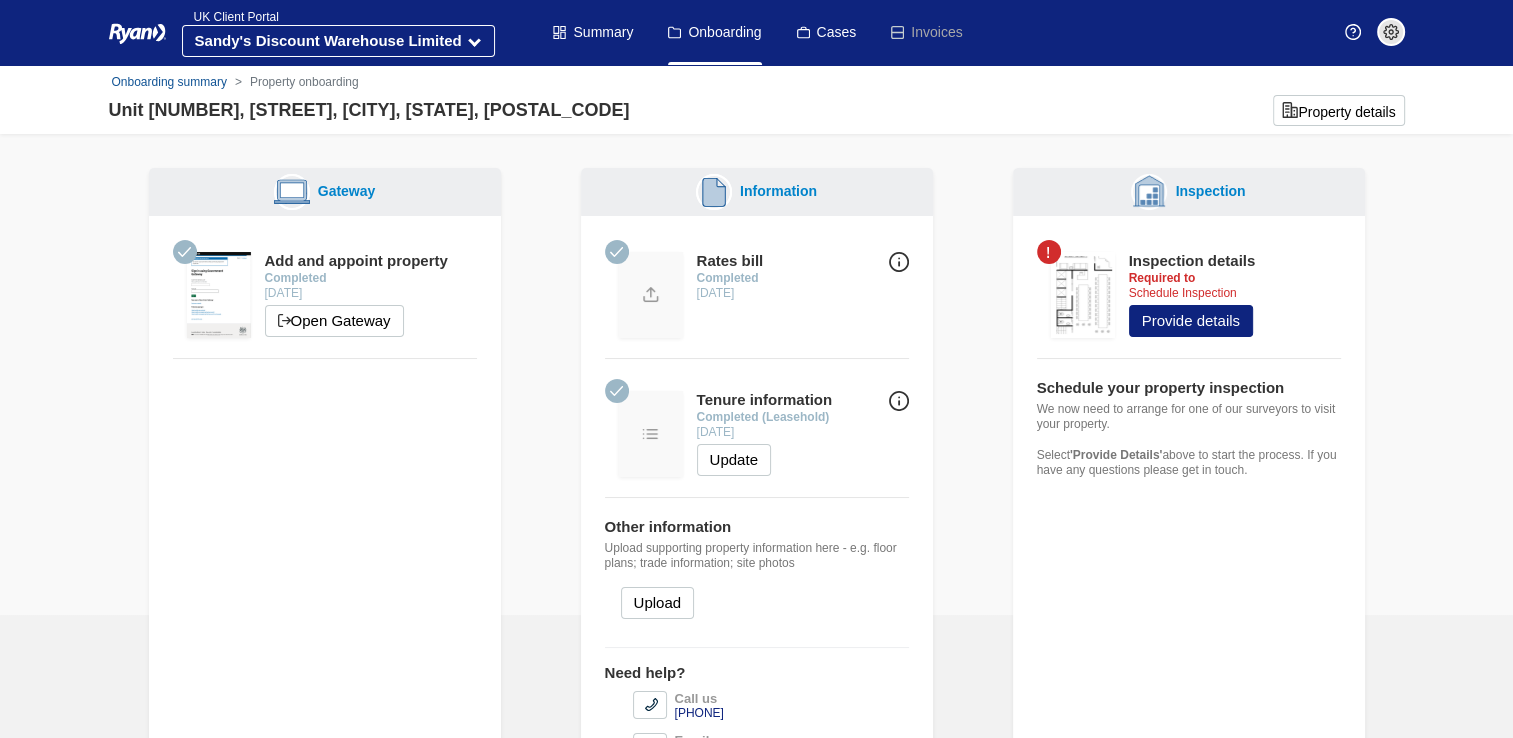 click at bounding box center (899, 401) 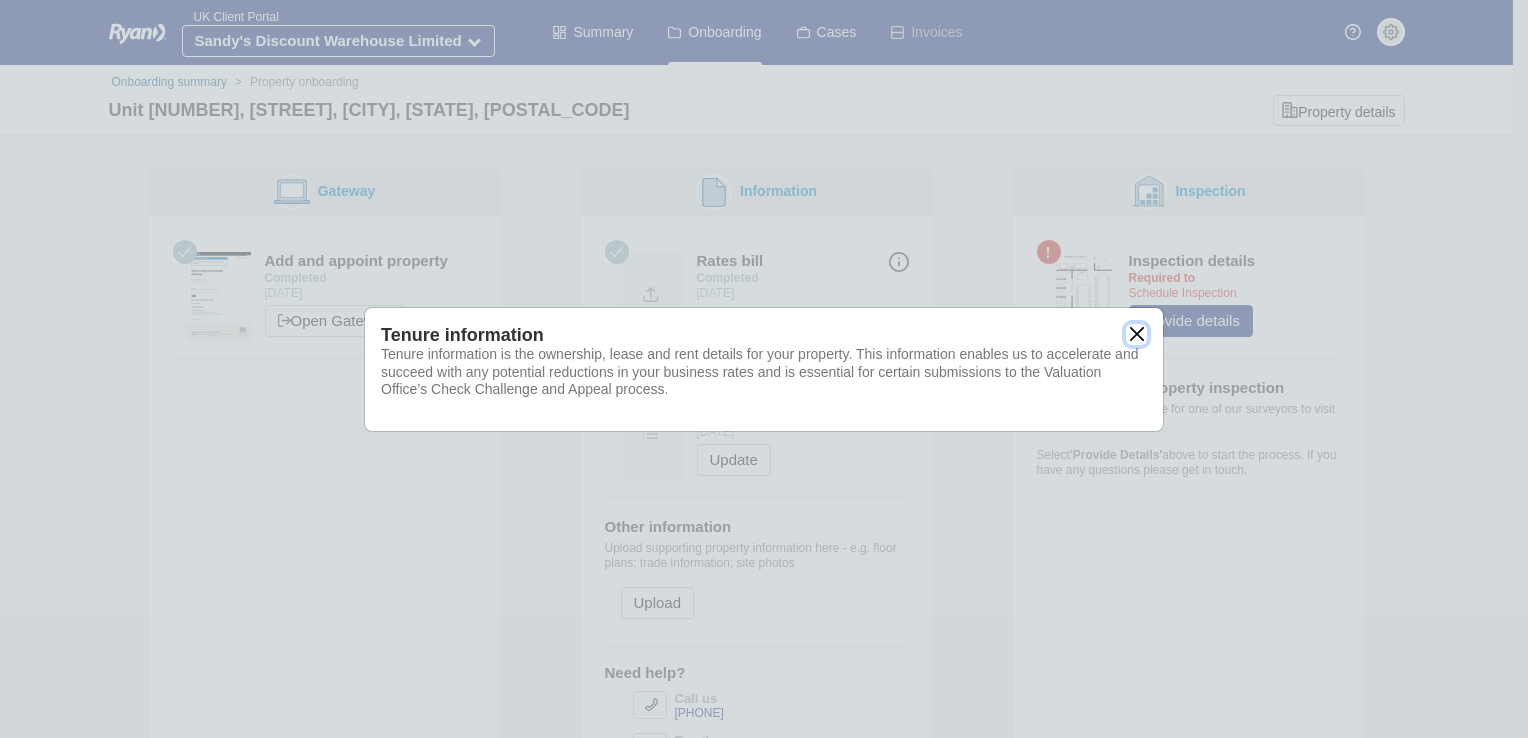click at bounding box center [1136, 334] 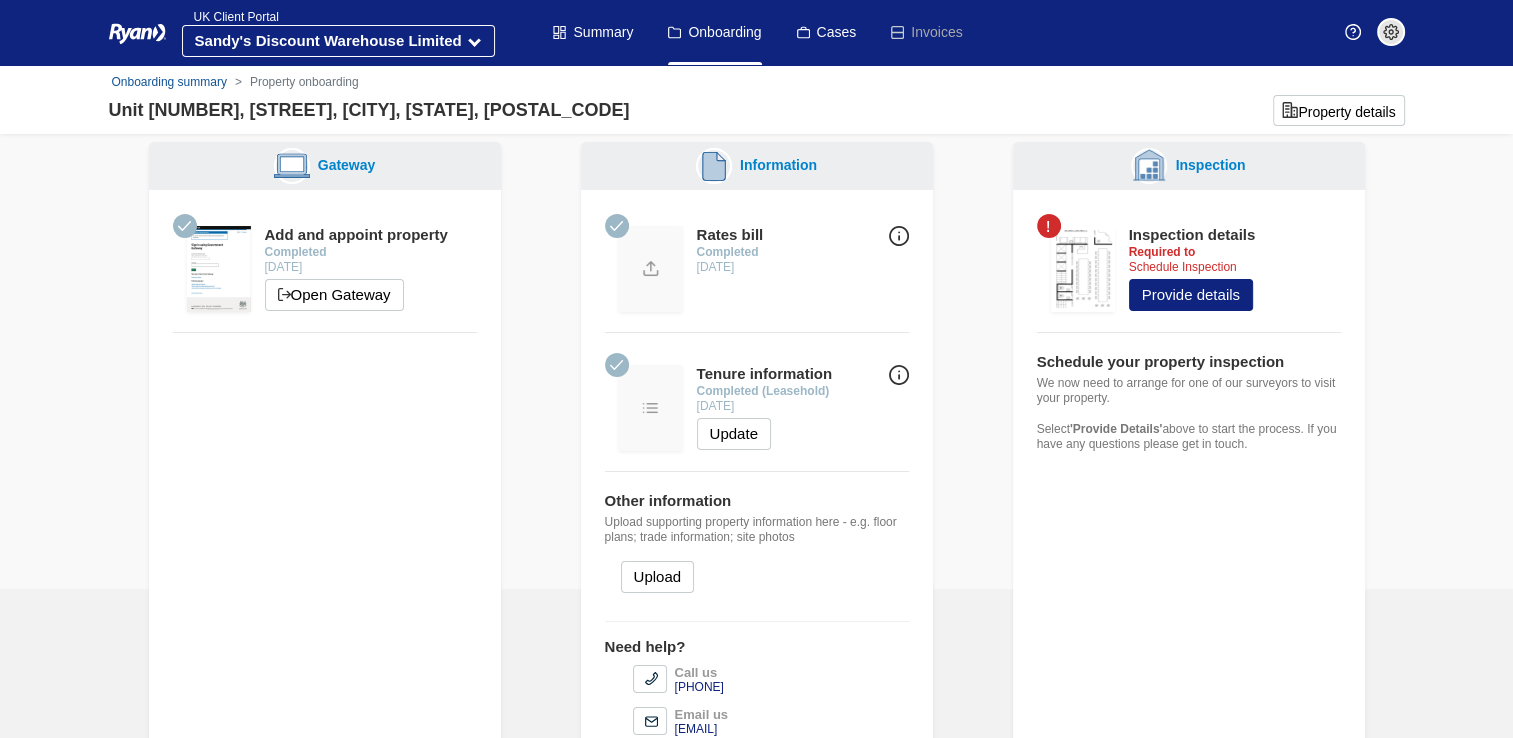 scroll, scrollTop: 0, scrollLeft: 0, axis: both 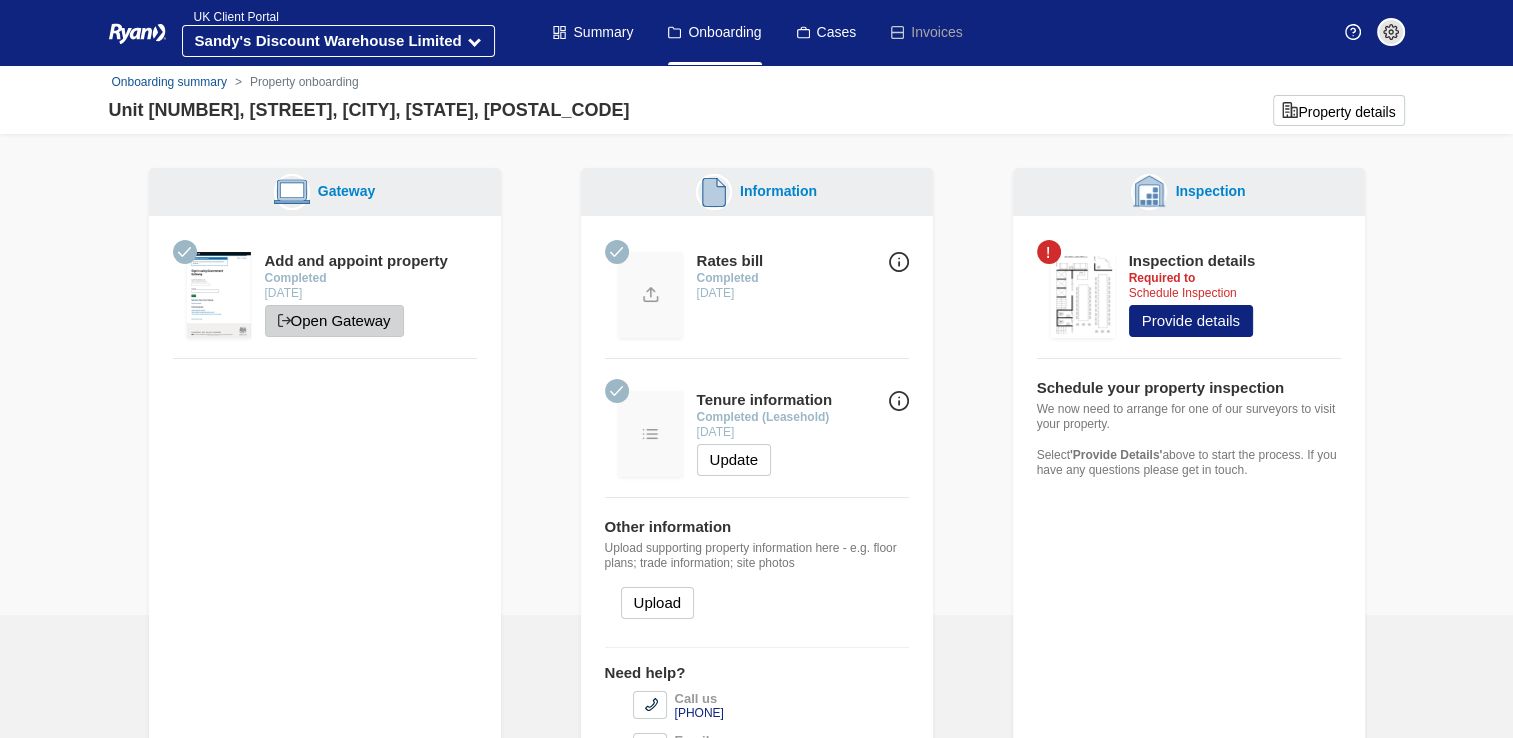 click on "Open Gateway" at bounding box center (334, 321) 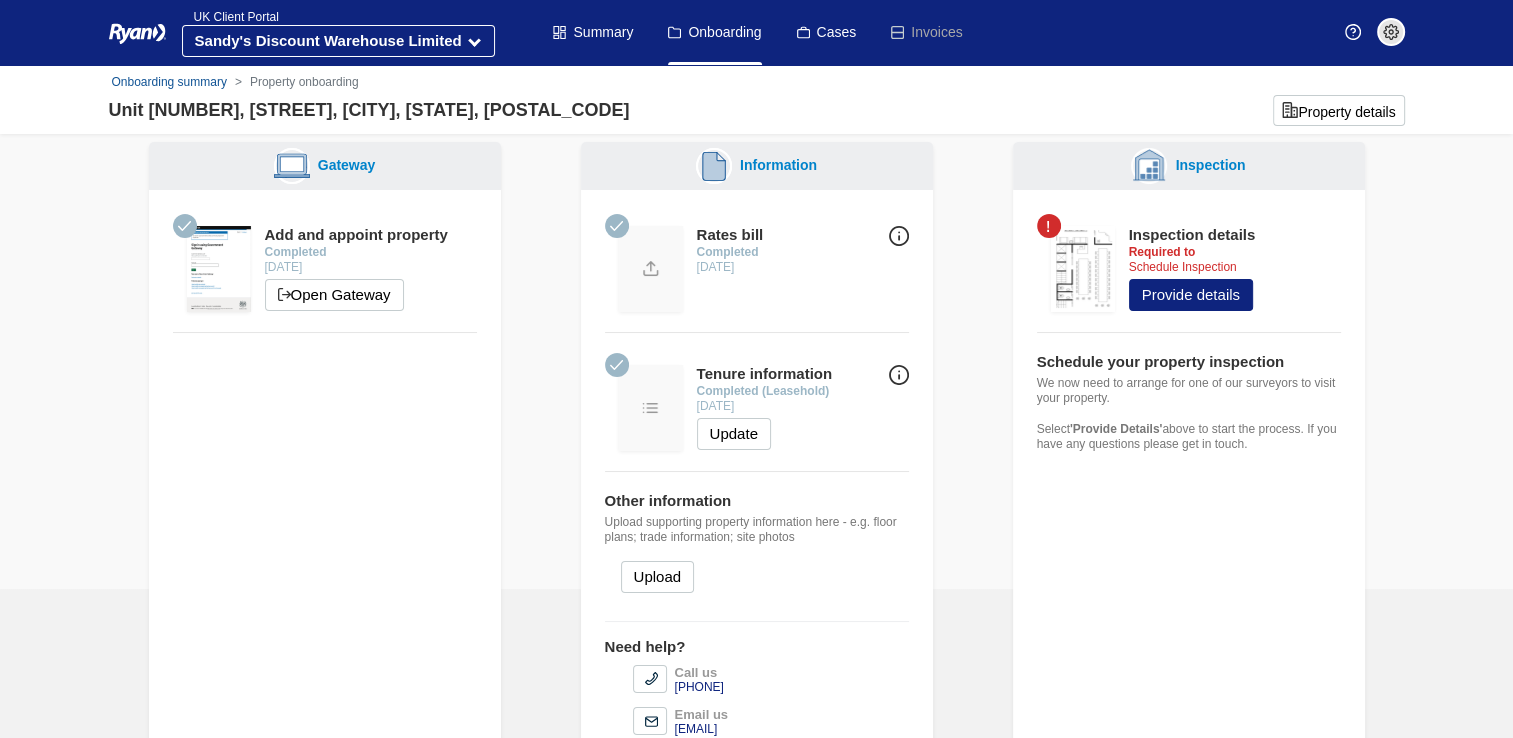 scroll, scrollTop: 0, scrollLeft: 0, axis: both 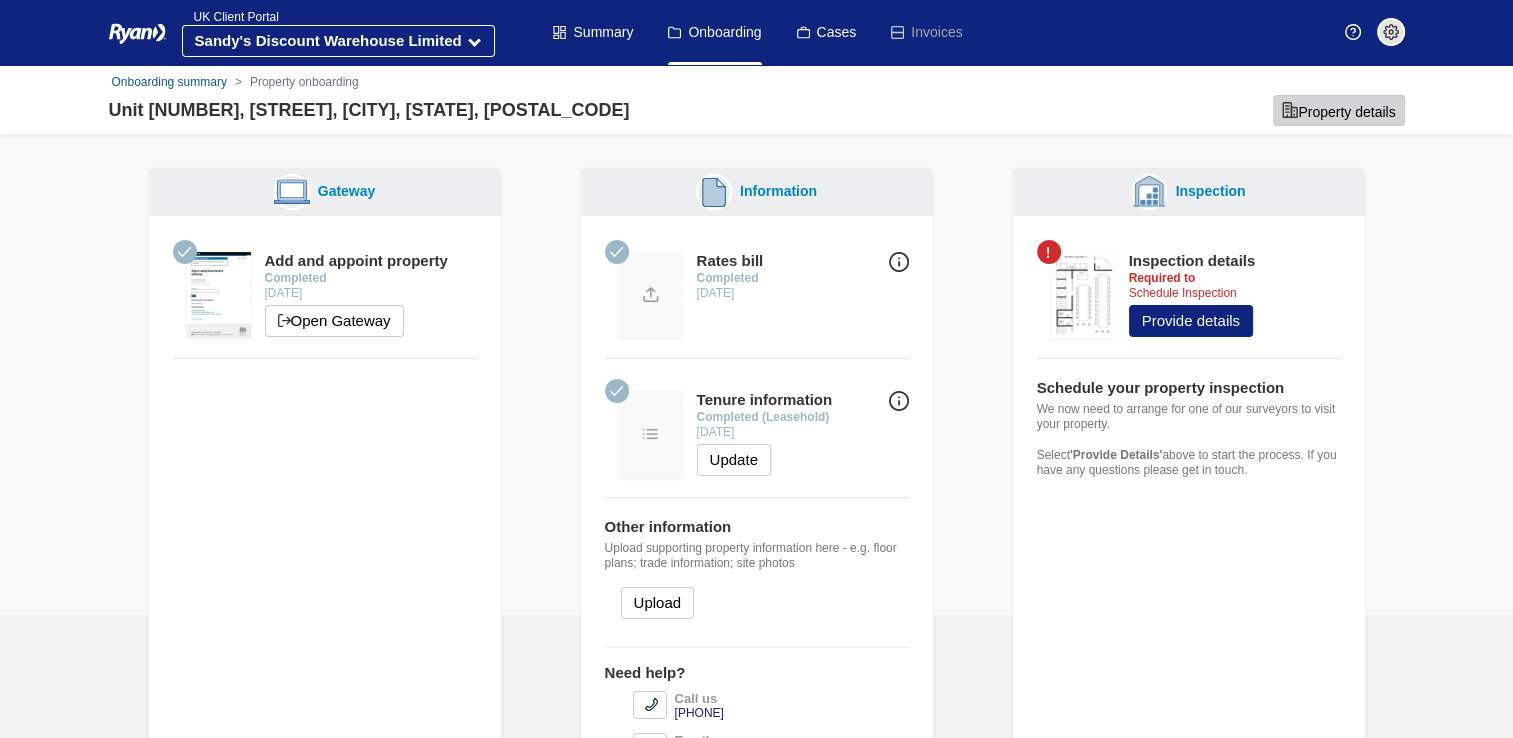 click on "Property details" at bounding box center [1338, 110] 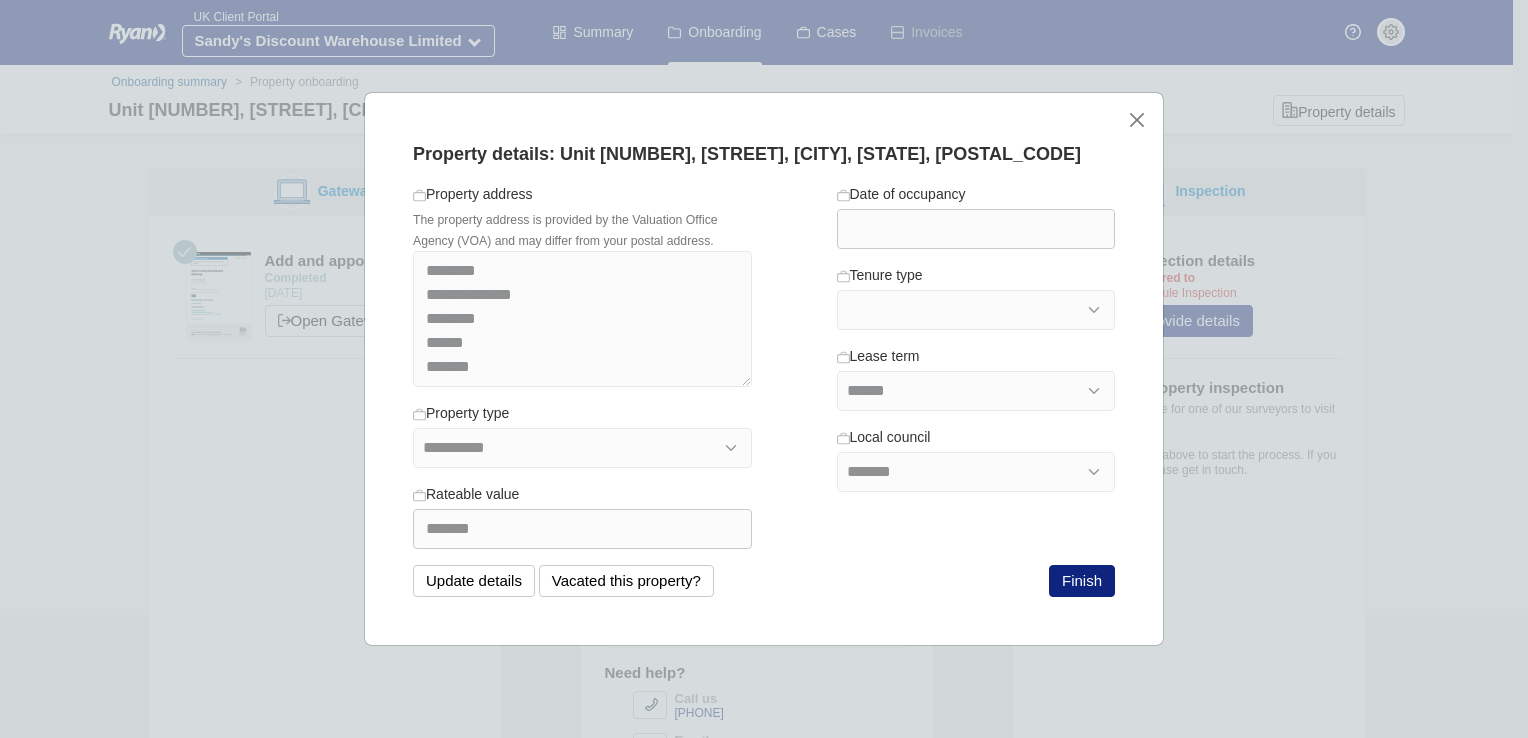 click on "**********" at bounding box center (976, 366) 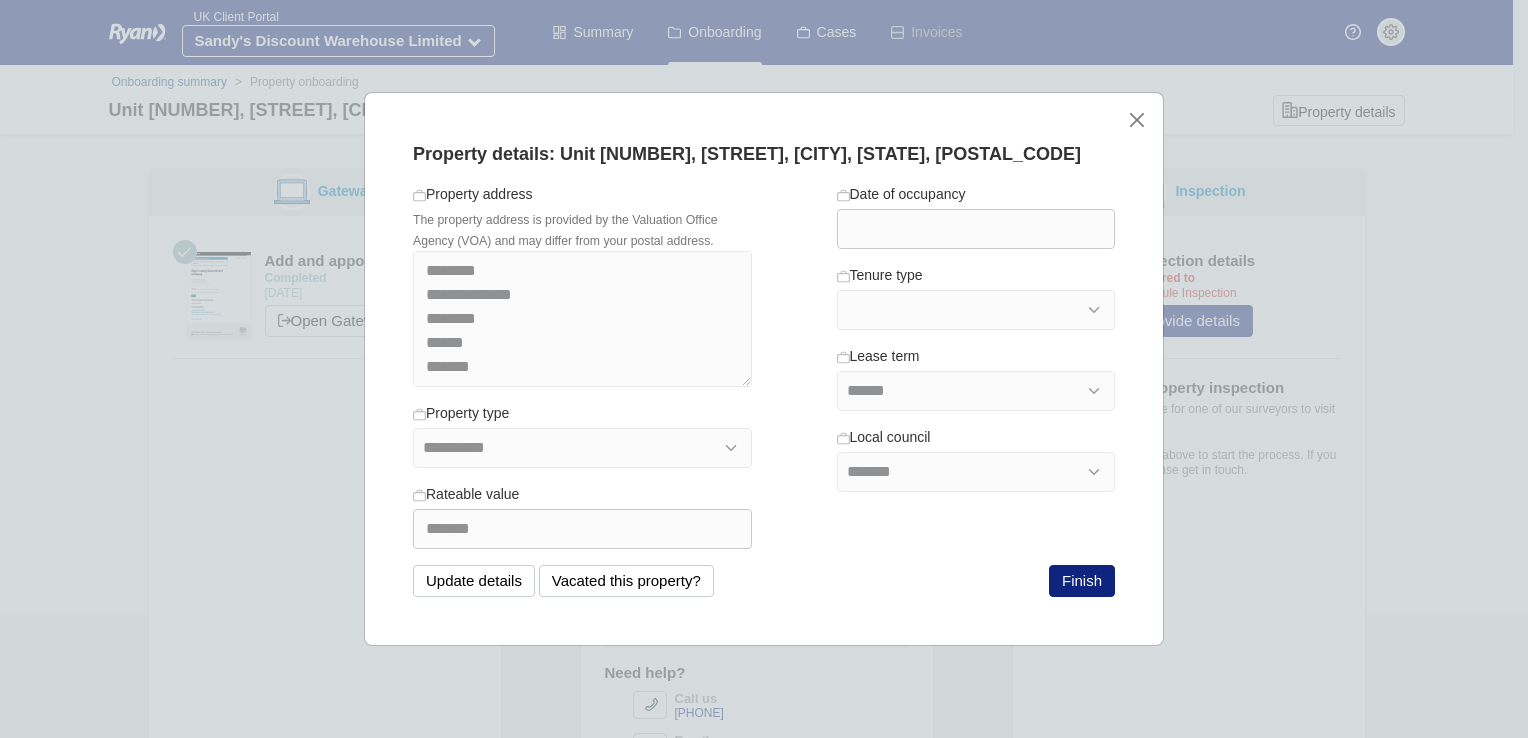 click on "Update details" at bounding box center (474, 581) 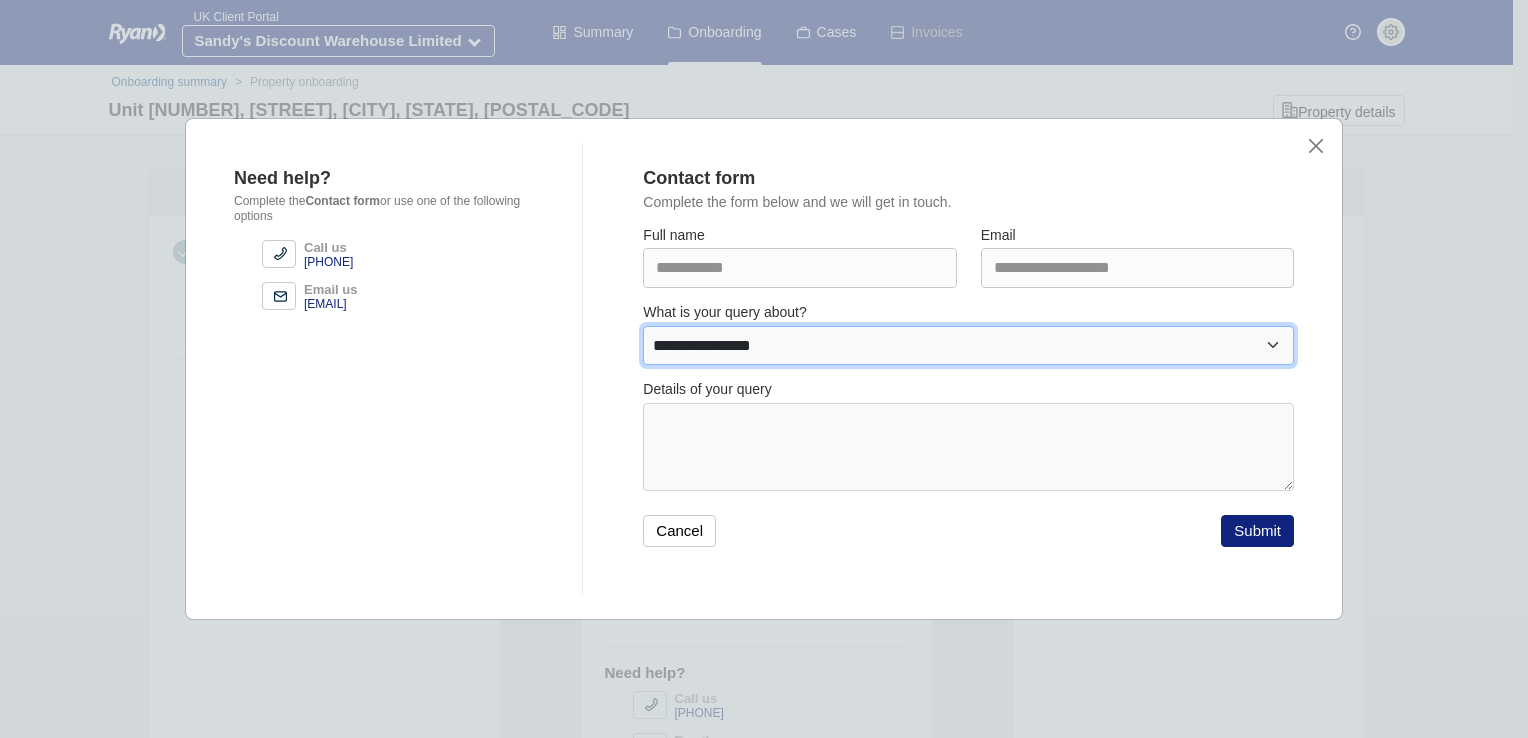 click on "**********" at bounding box center (968, 346) 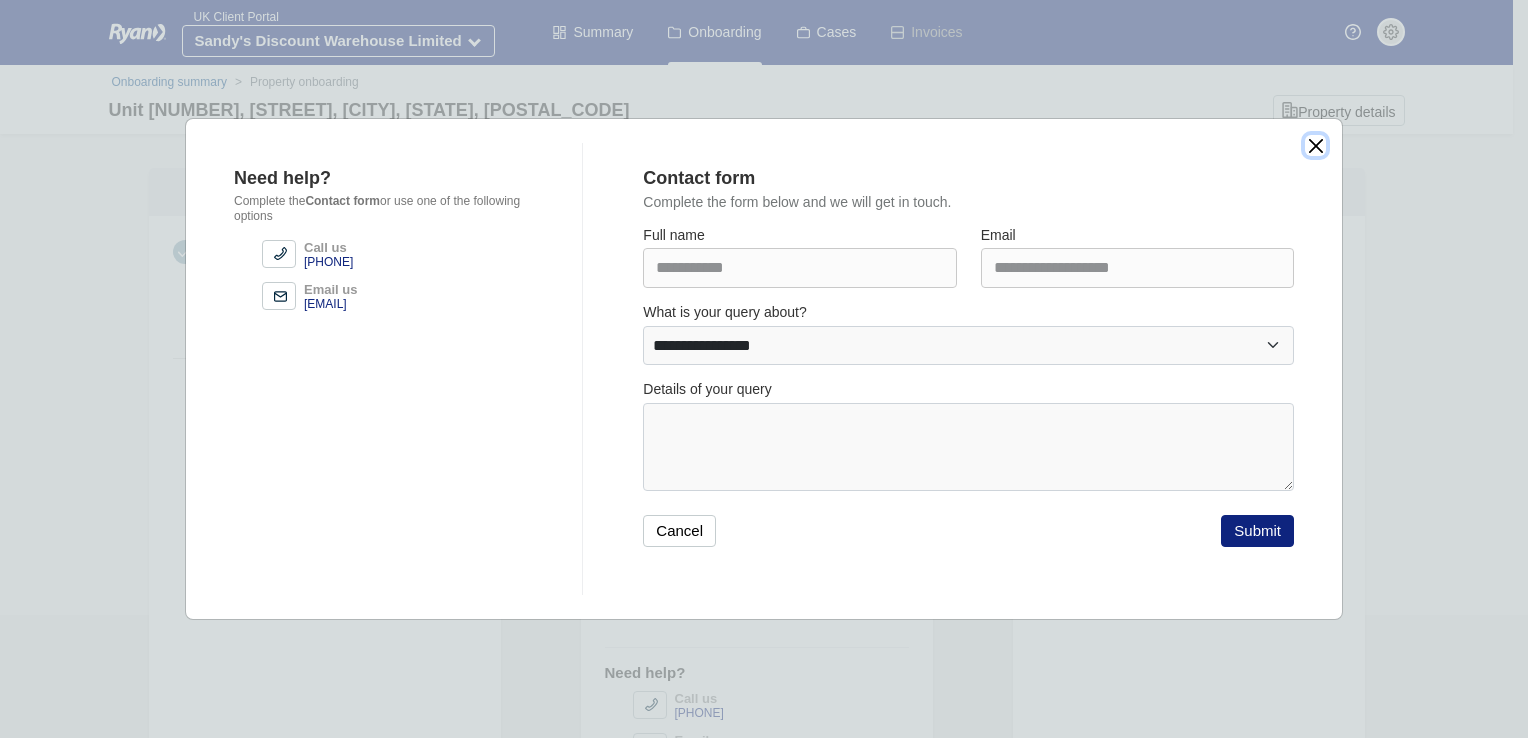 click at bounding box center (1315, 145) 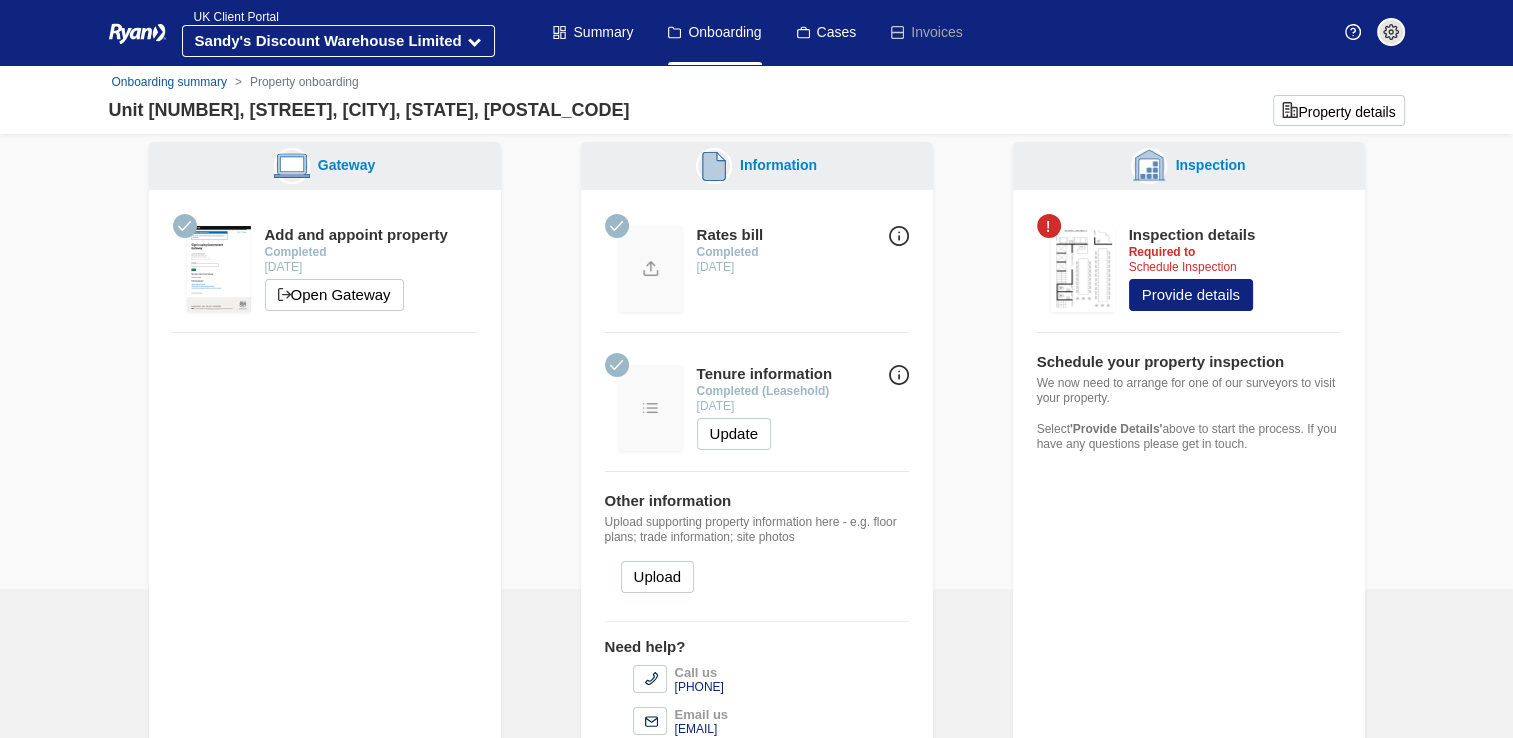 scroll, scrollTop: 0, scrollLeft: 0, axis: both 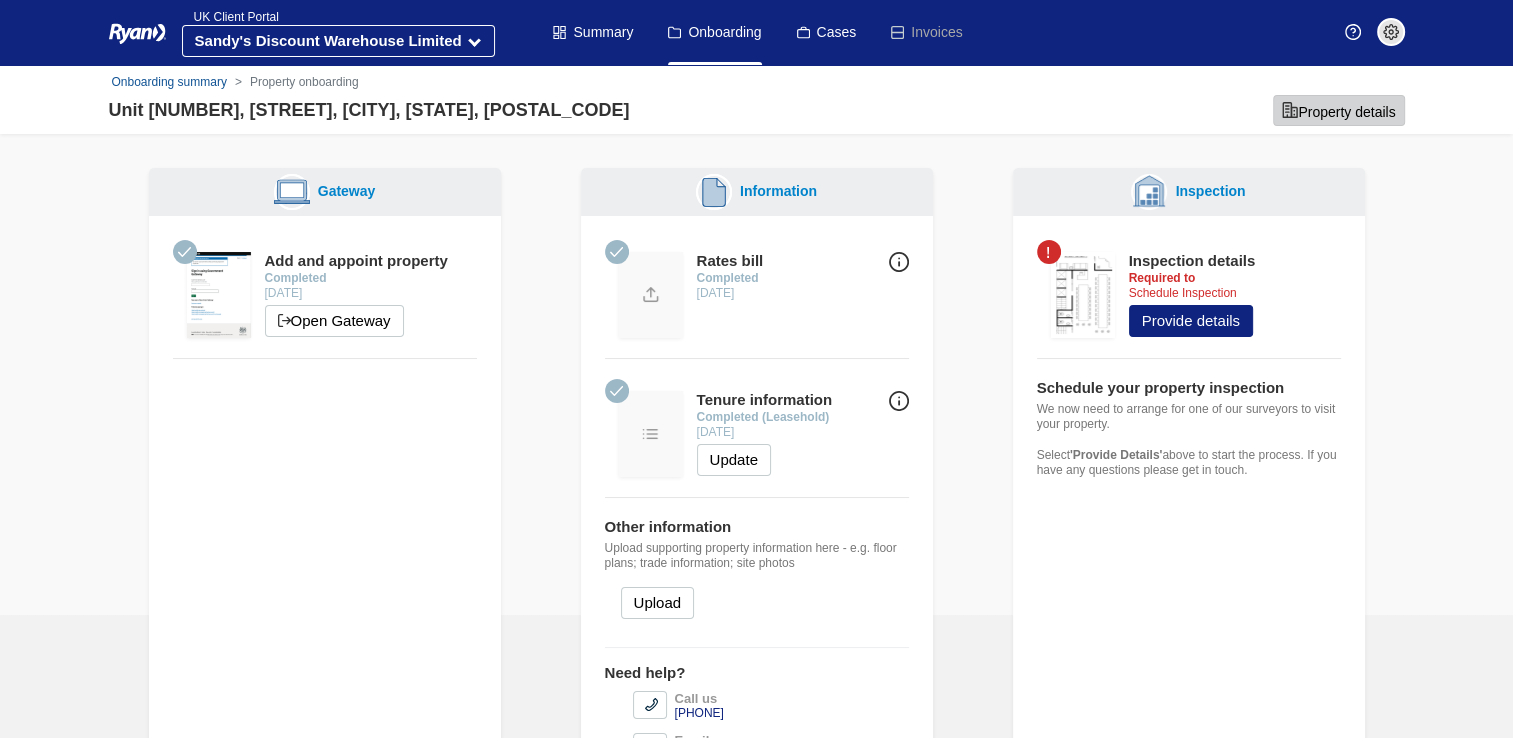 click on "Property details" at bounding box center [1338, 110] 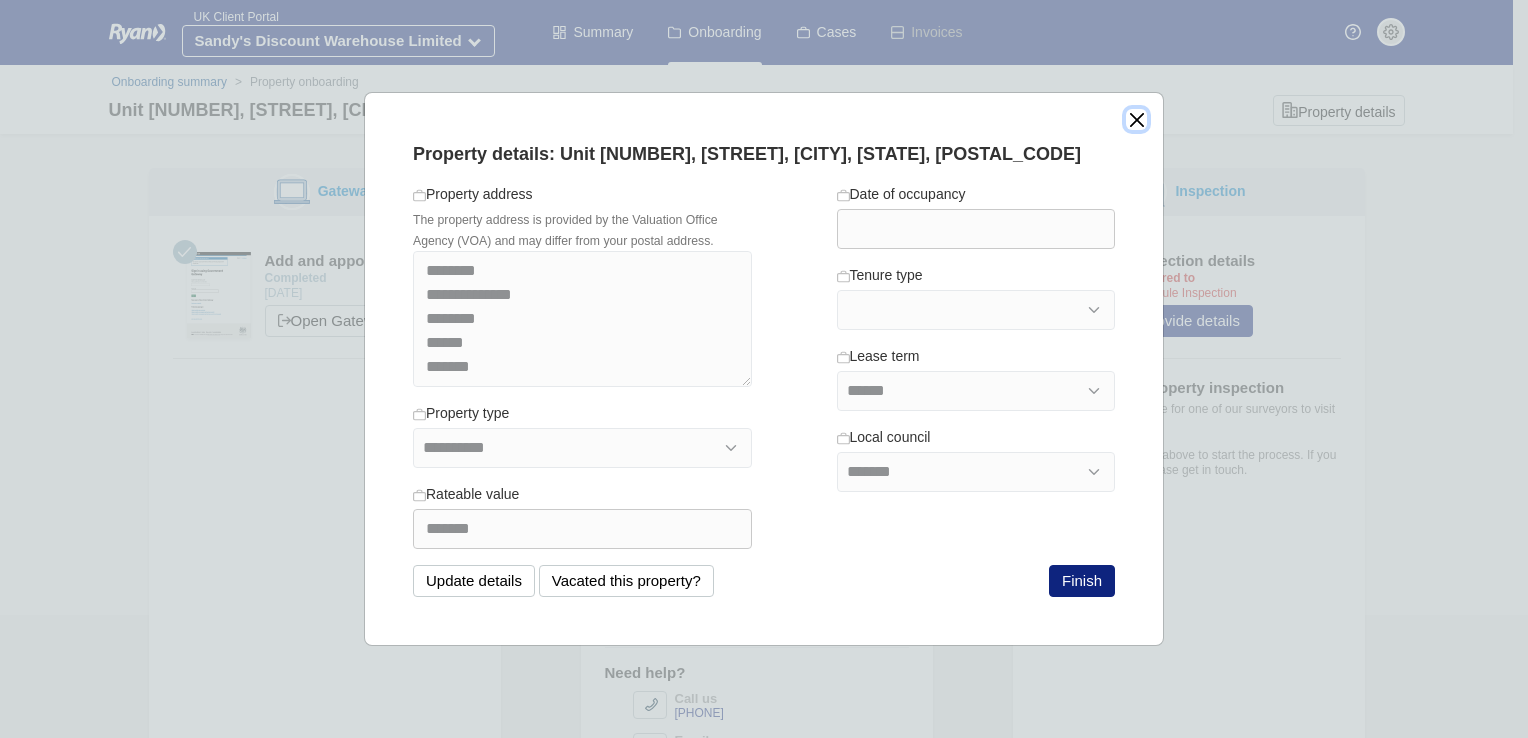 click at bounding box center (1136, 119) 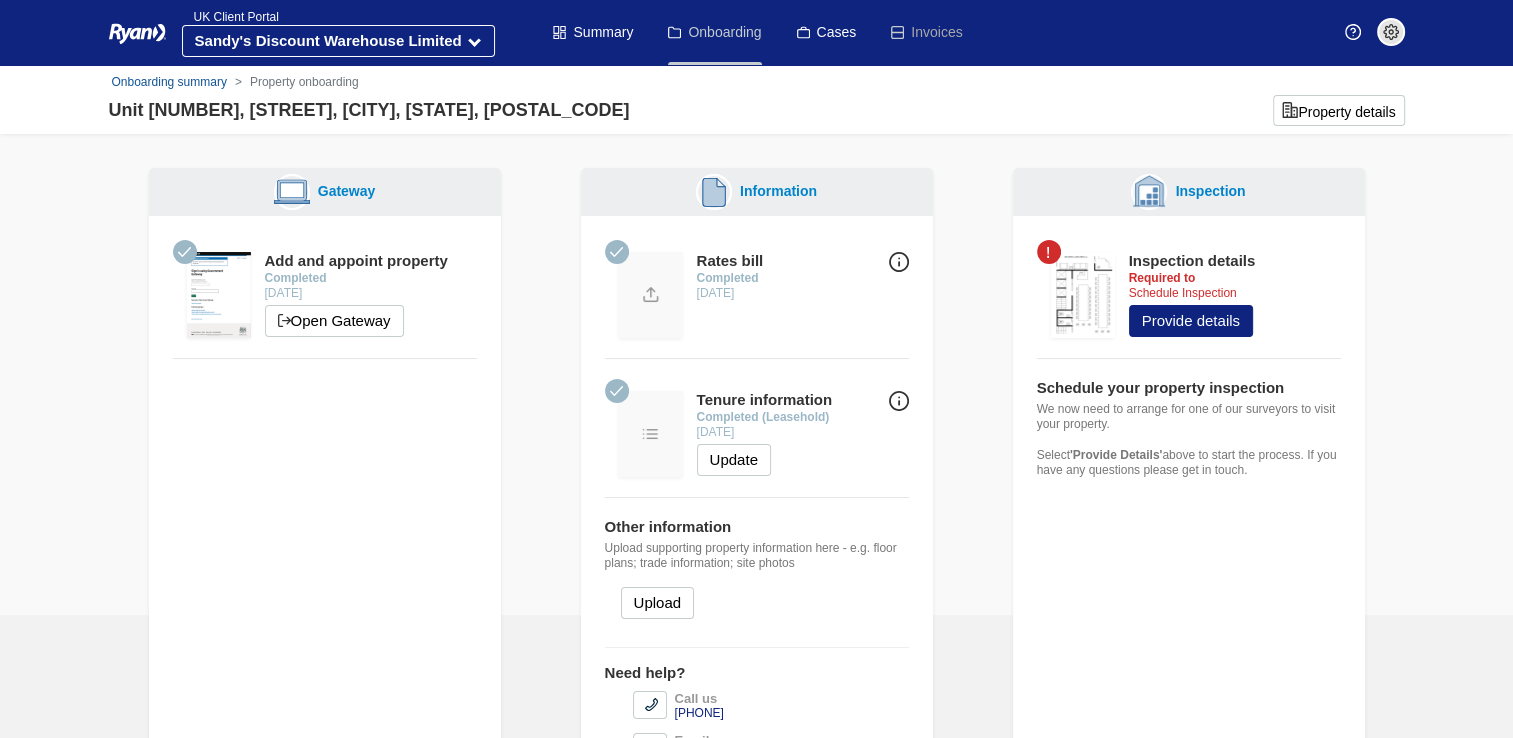 click on "Onboarding" at bounding box center [714, 32] 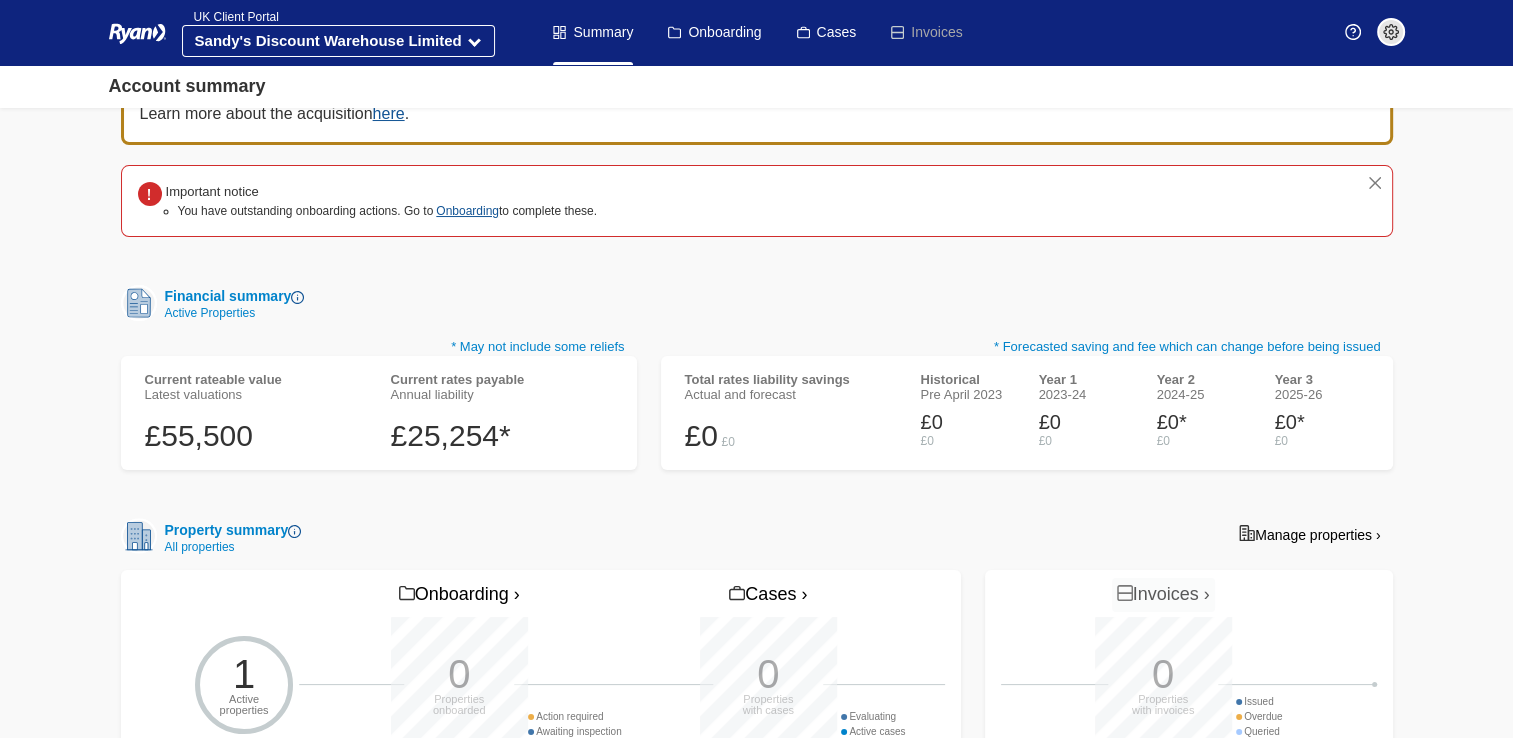 scroll, scrollTop: 0, scrollLeft: 0, axis: both 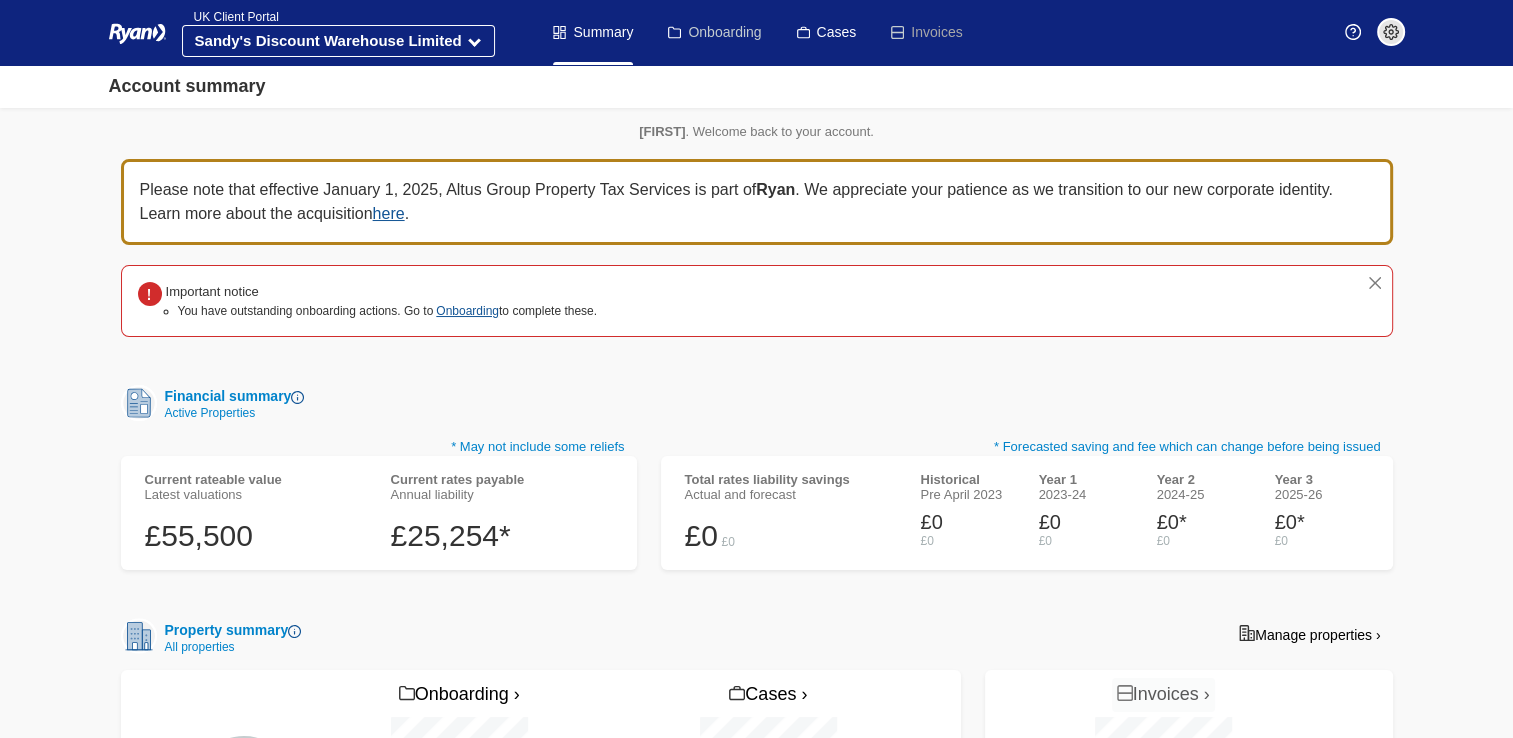 click on "Onboarding" at bounding box center (714, 32) 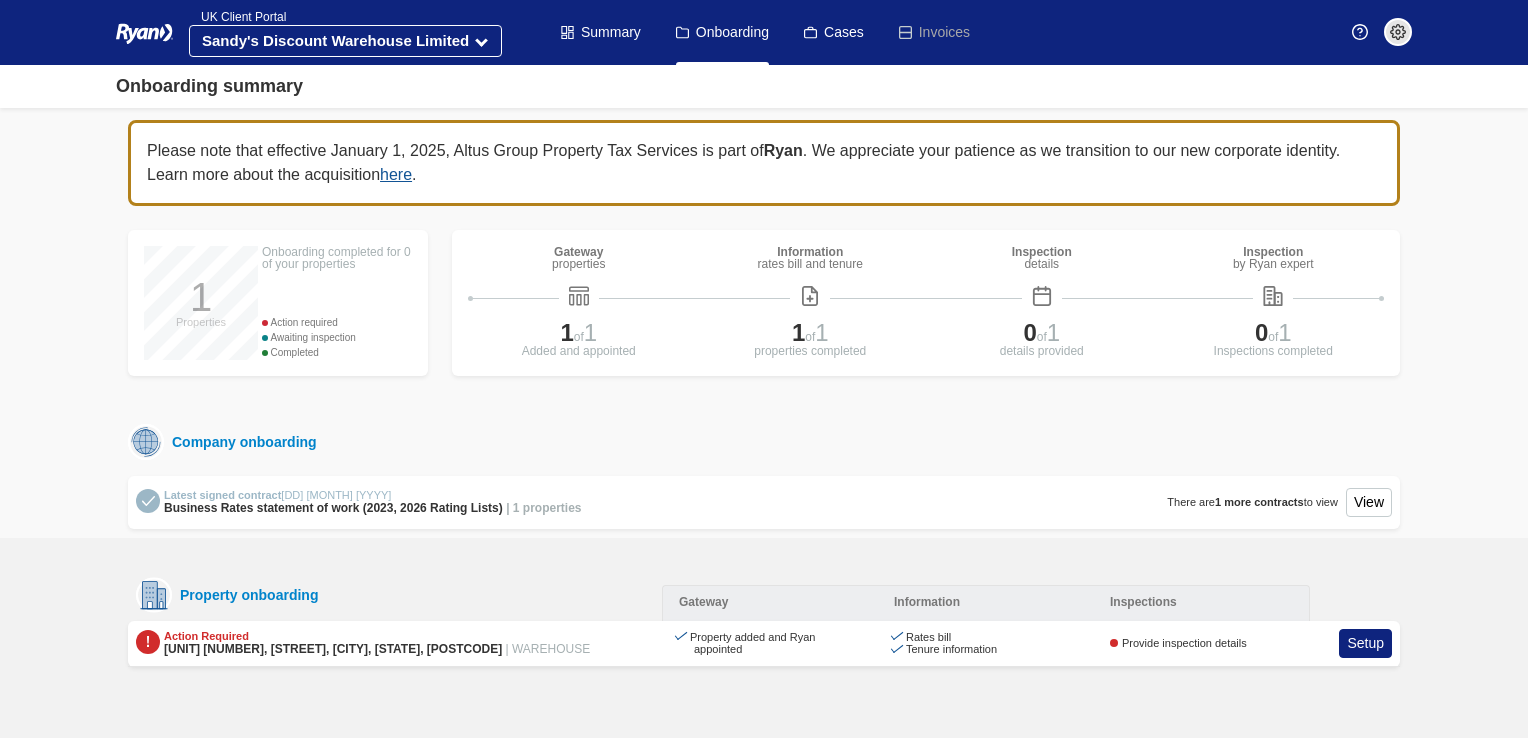 scroll, scrollTop: 0, scrollLeft: 0, axis: both 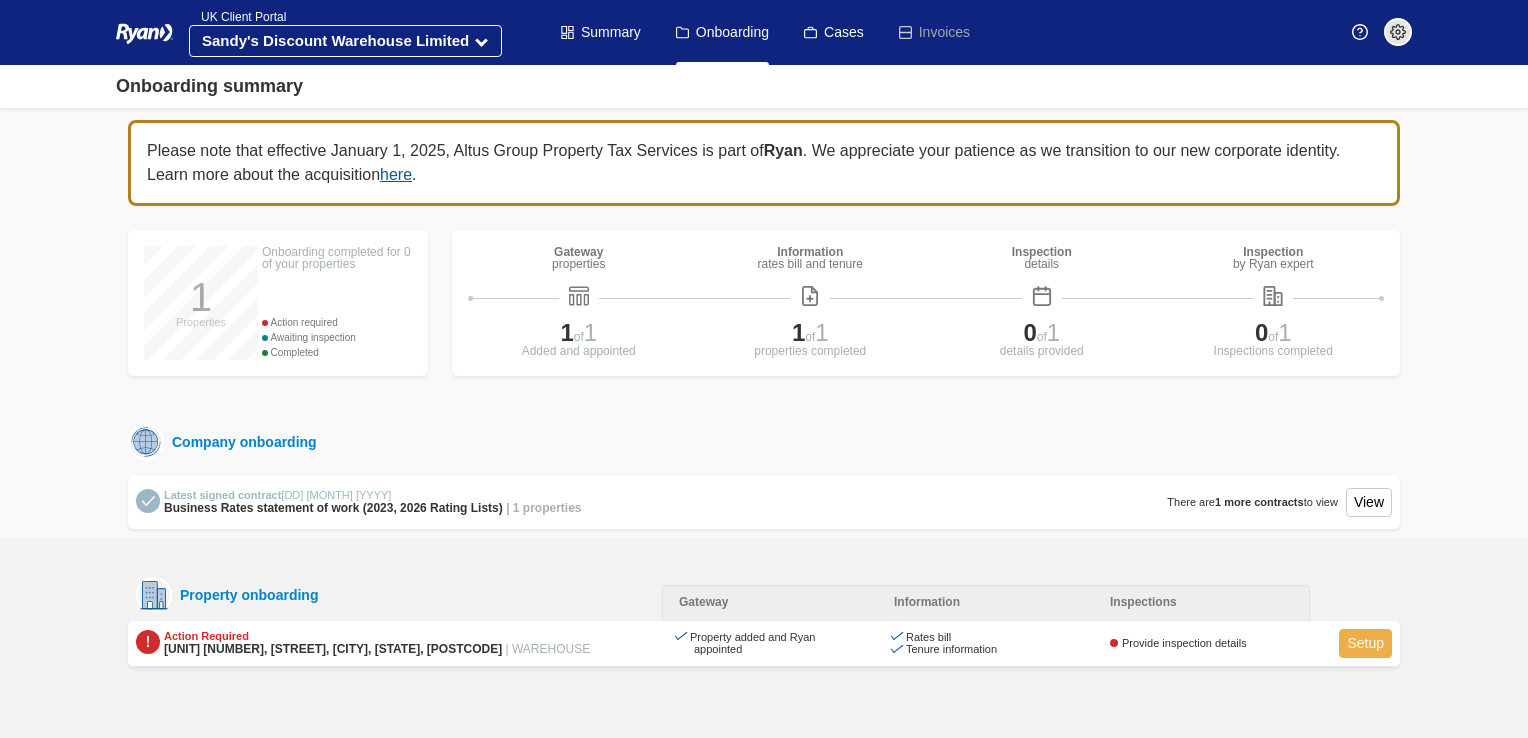click on "Setup" at bounding box center (1365, 643) 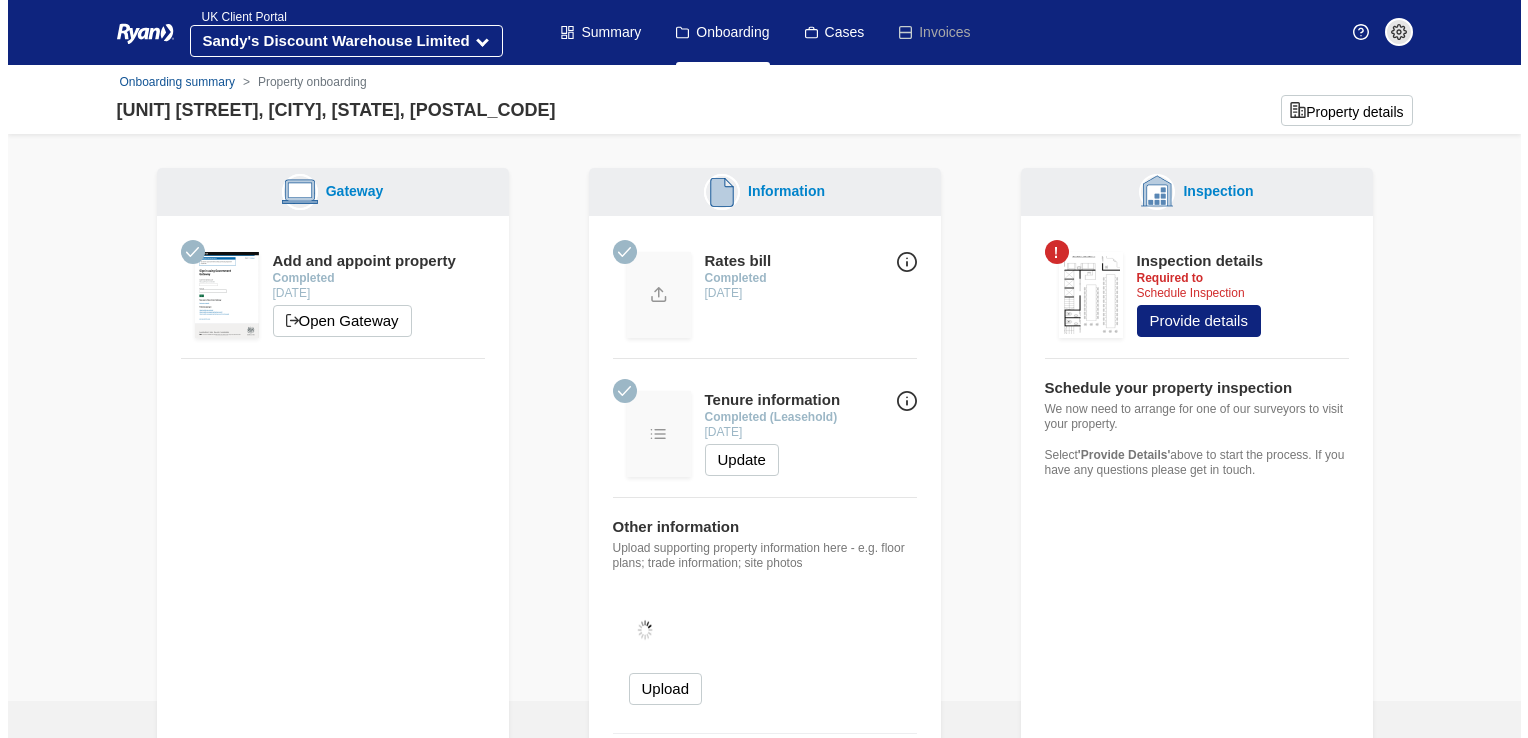 scroll, scrollTop: 0, scrollLeft: 0, axis: both 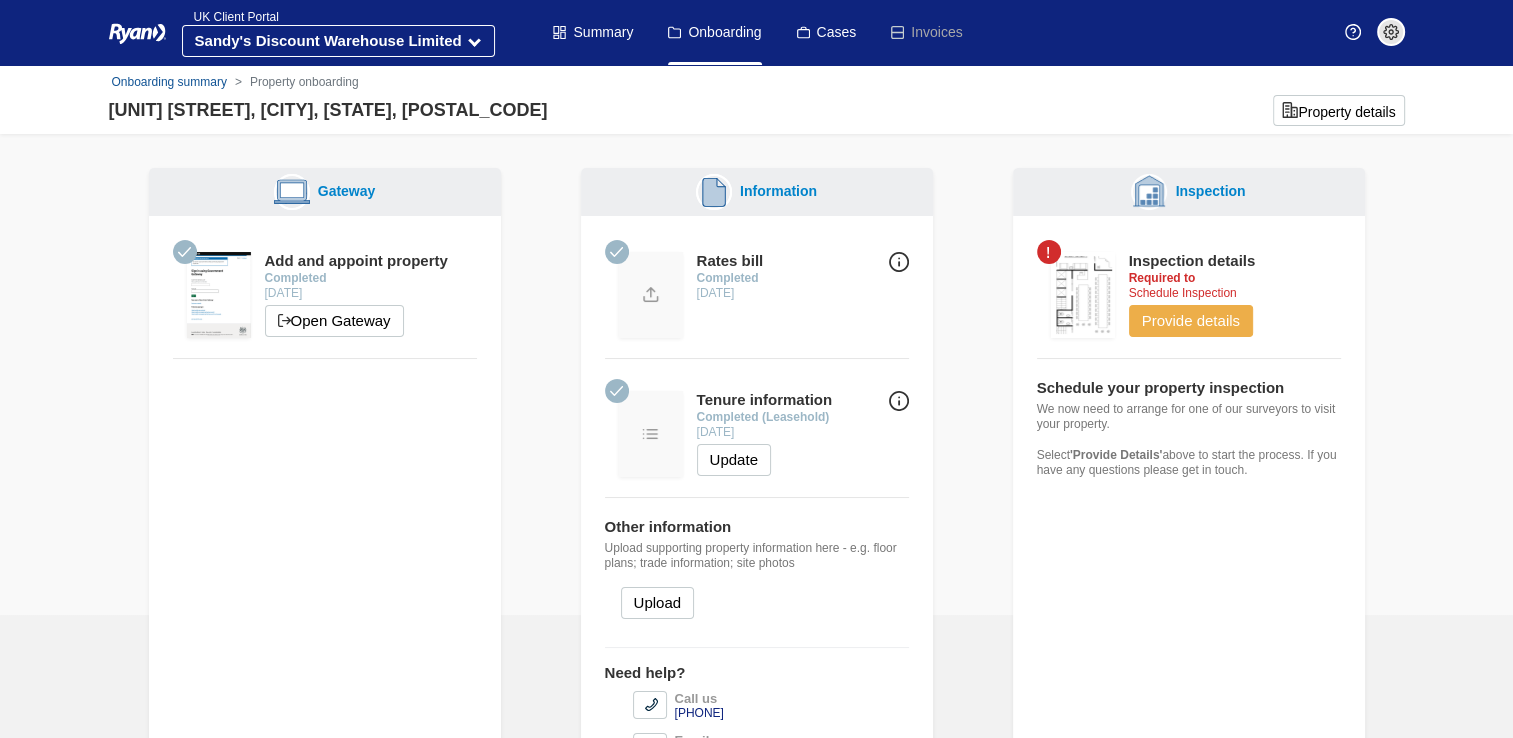 click on "Provide details" at bounding box center [1191, 321] 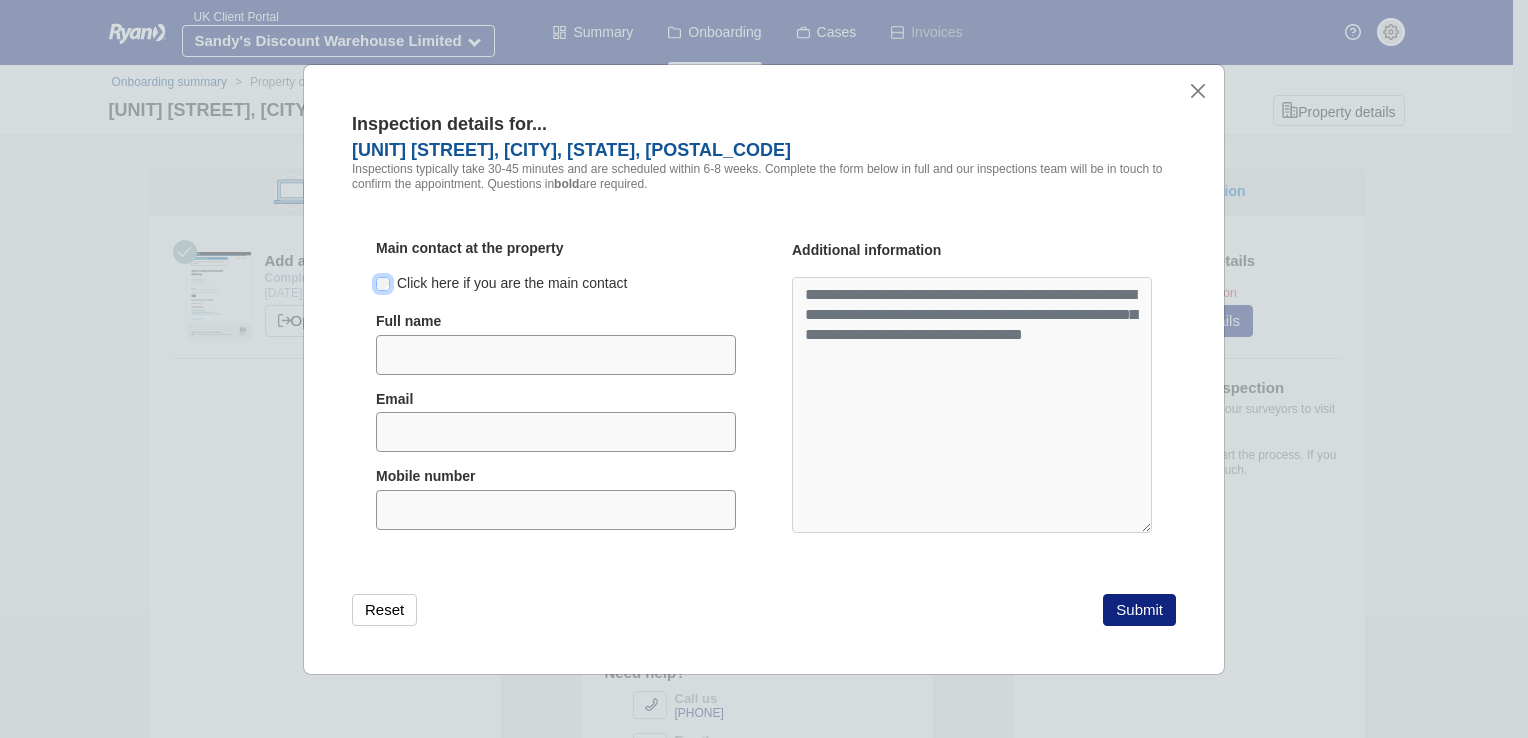 type on "**********" 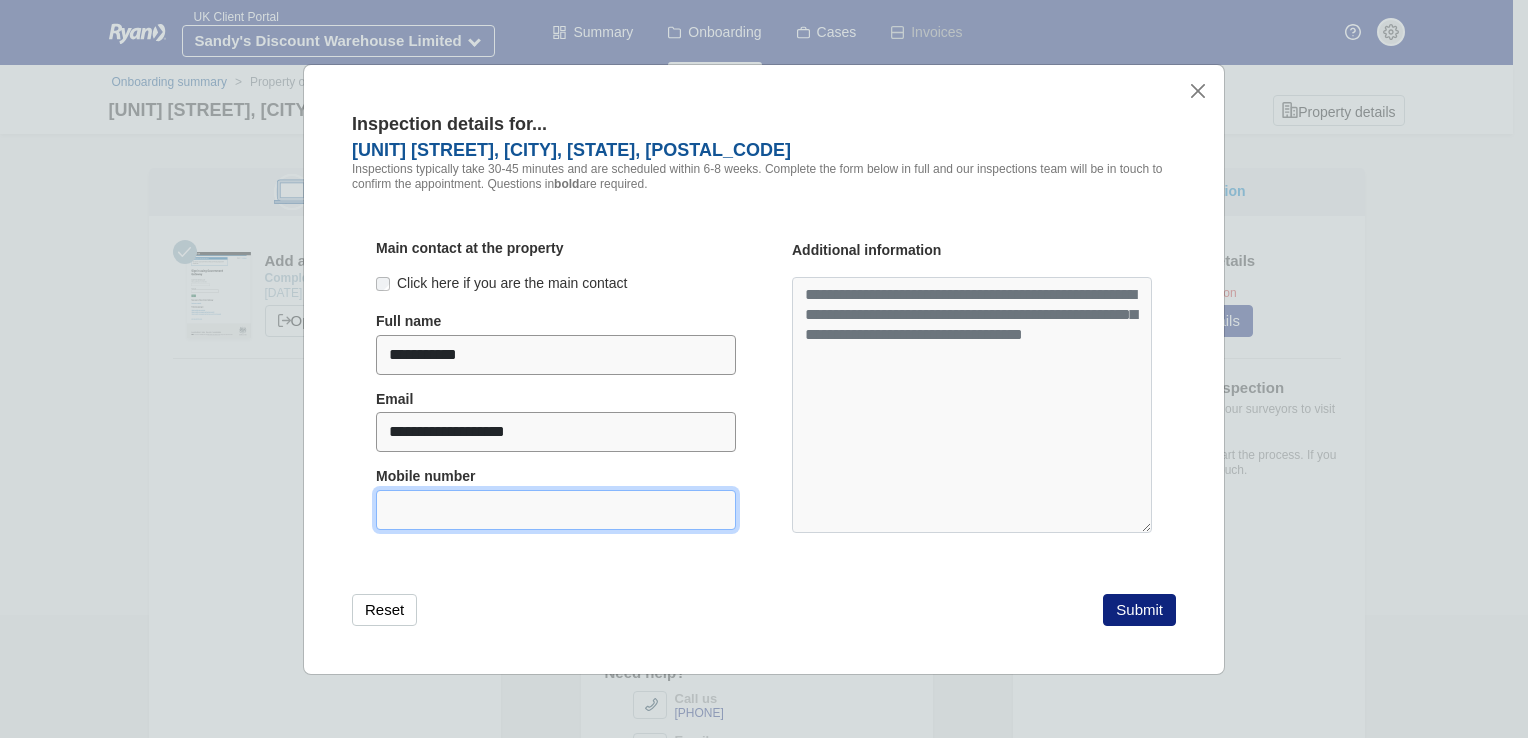 click at bounding box center [556, 510] 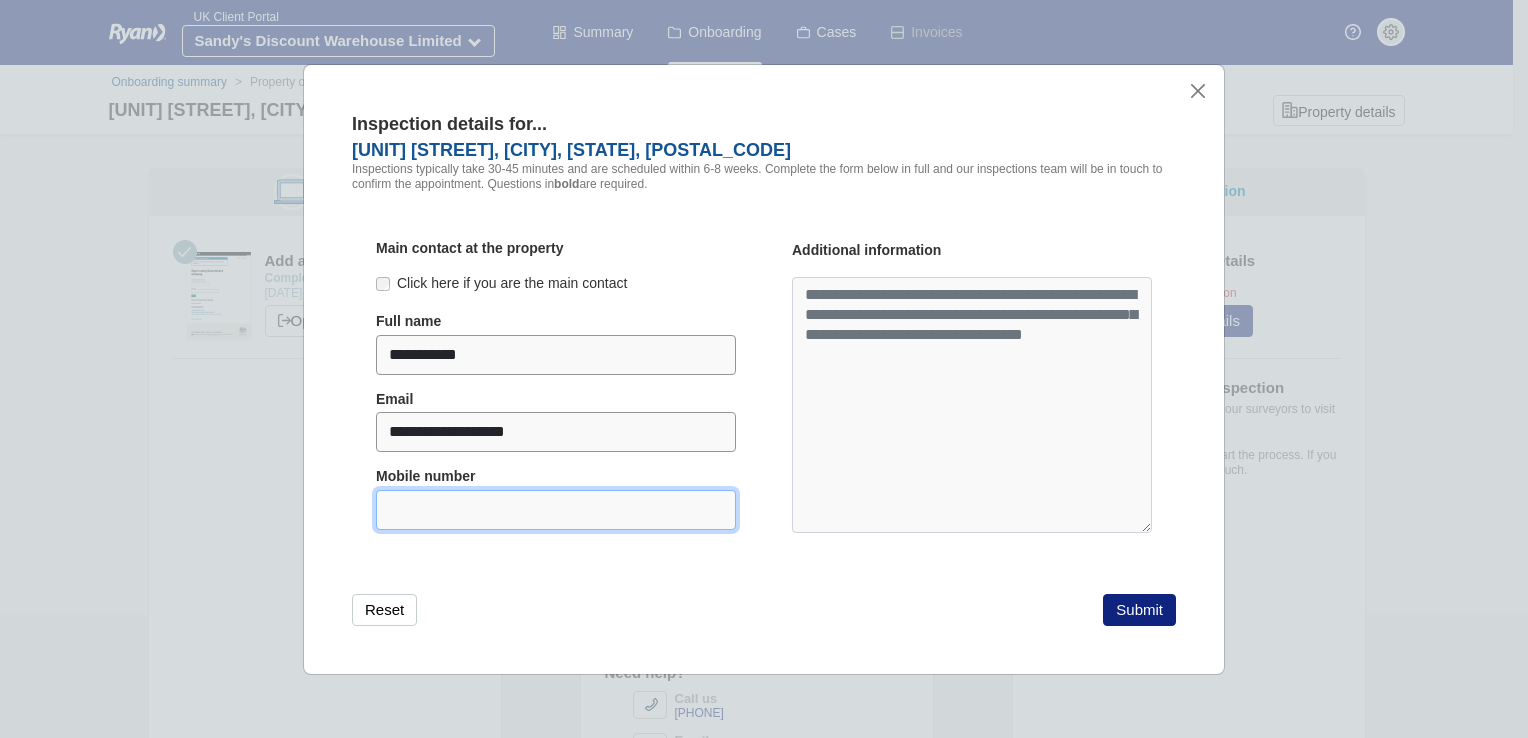 type on "**********" 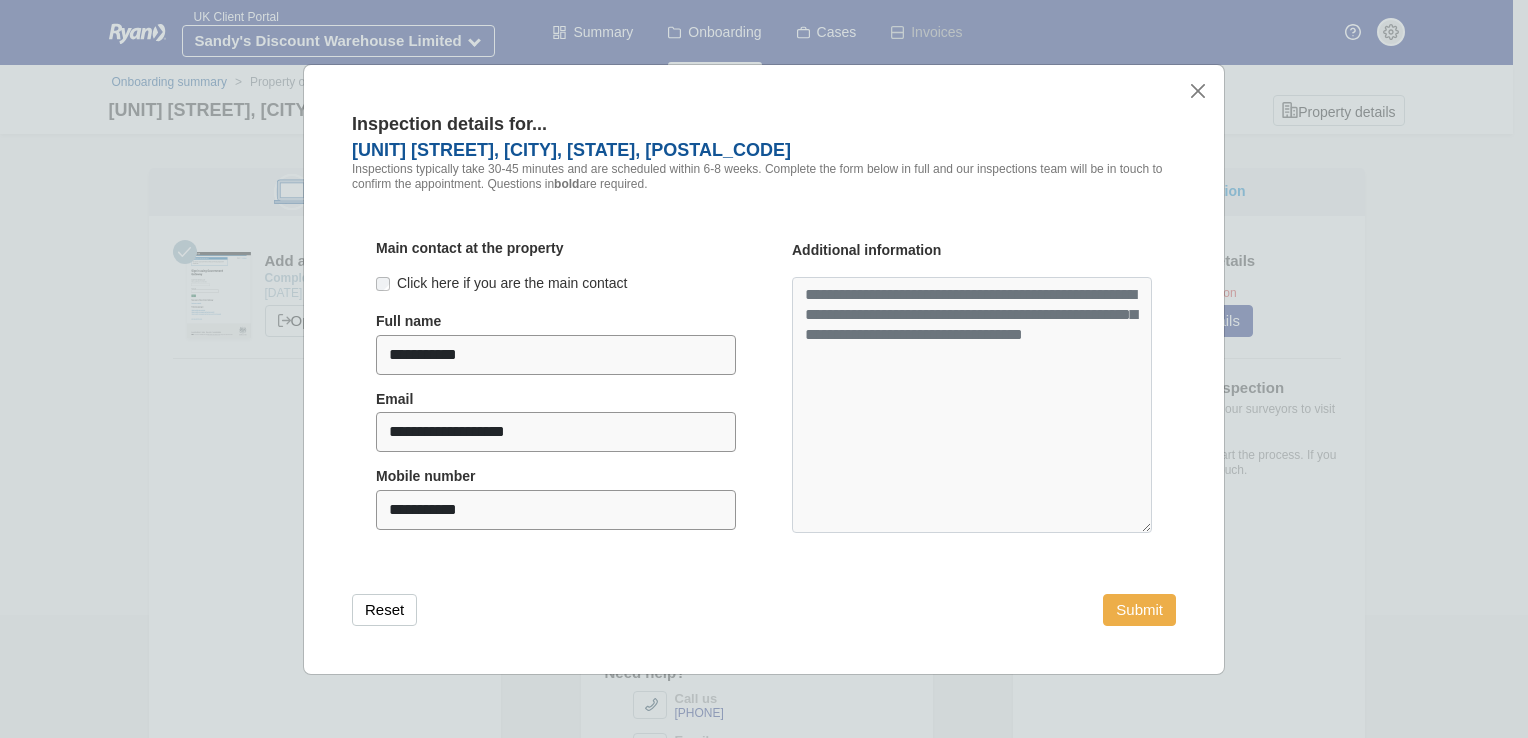 click on "Submit" at bounding box center [1139, 610] 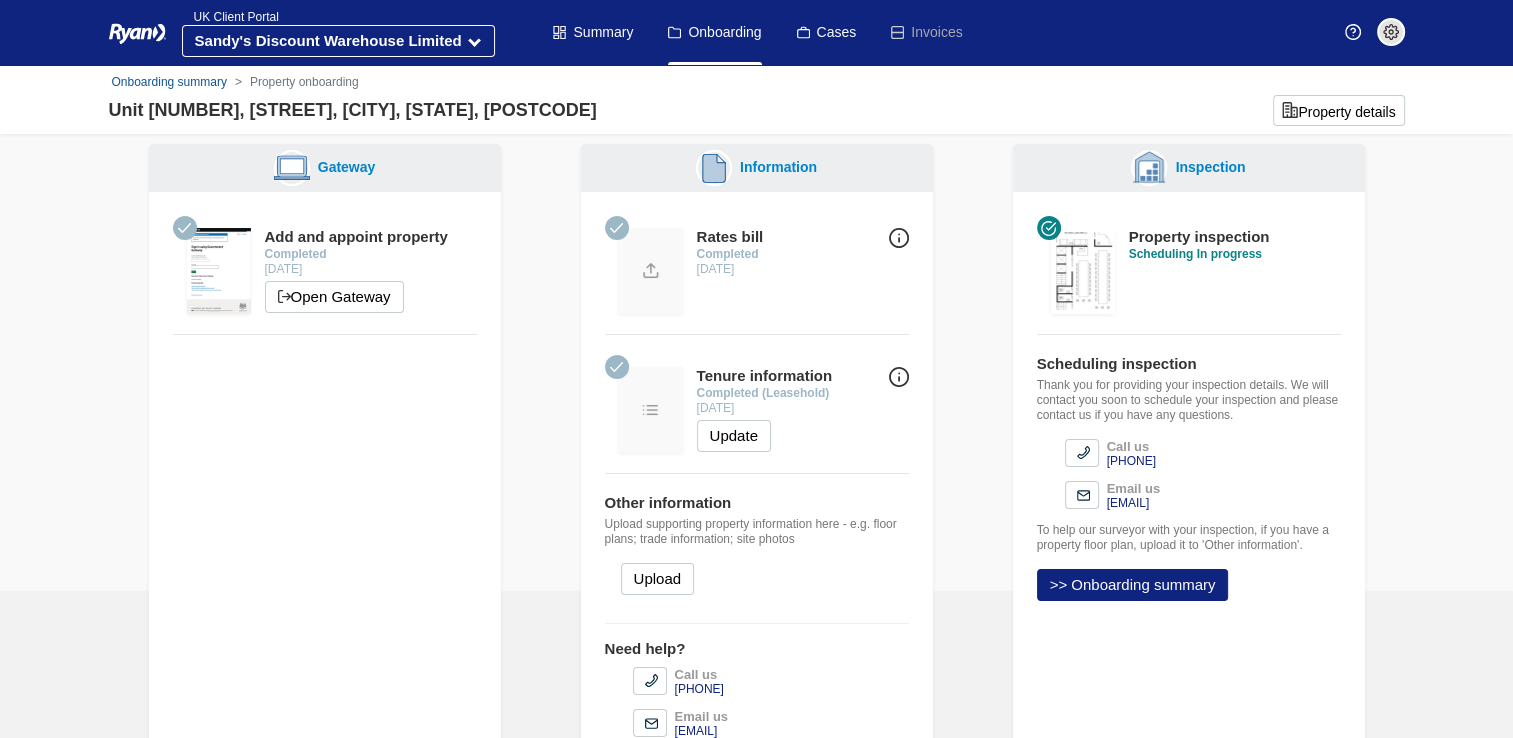 scroll, scrollTop: 0, scrollLeft: 0, axis: both 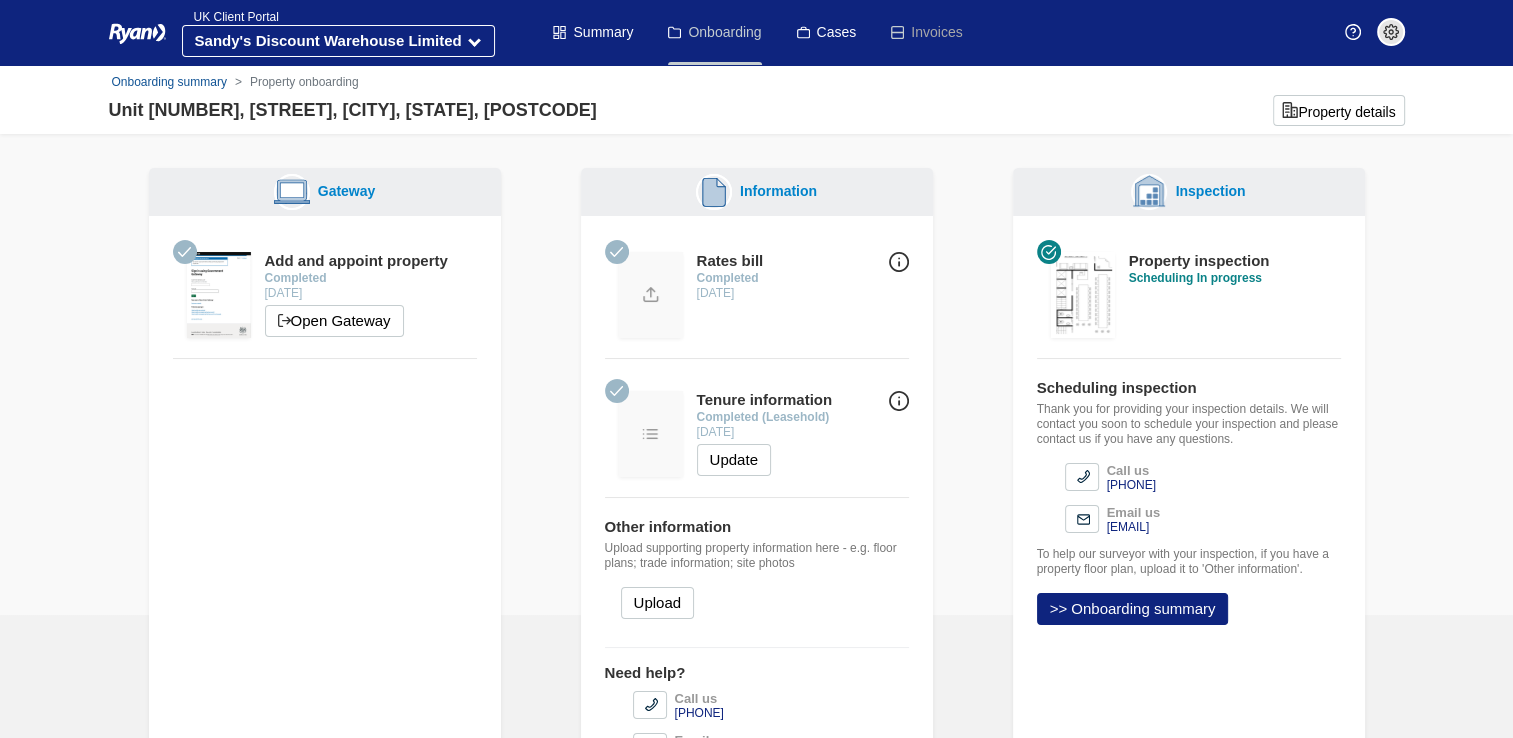 click on "Onboarding" at bounding box center [714, 32] 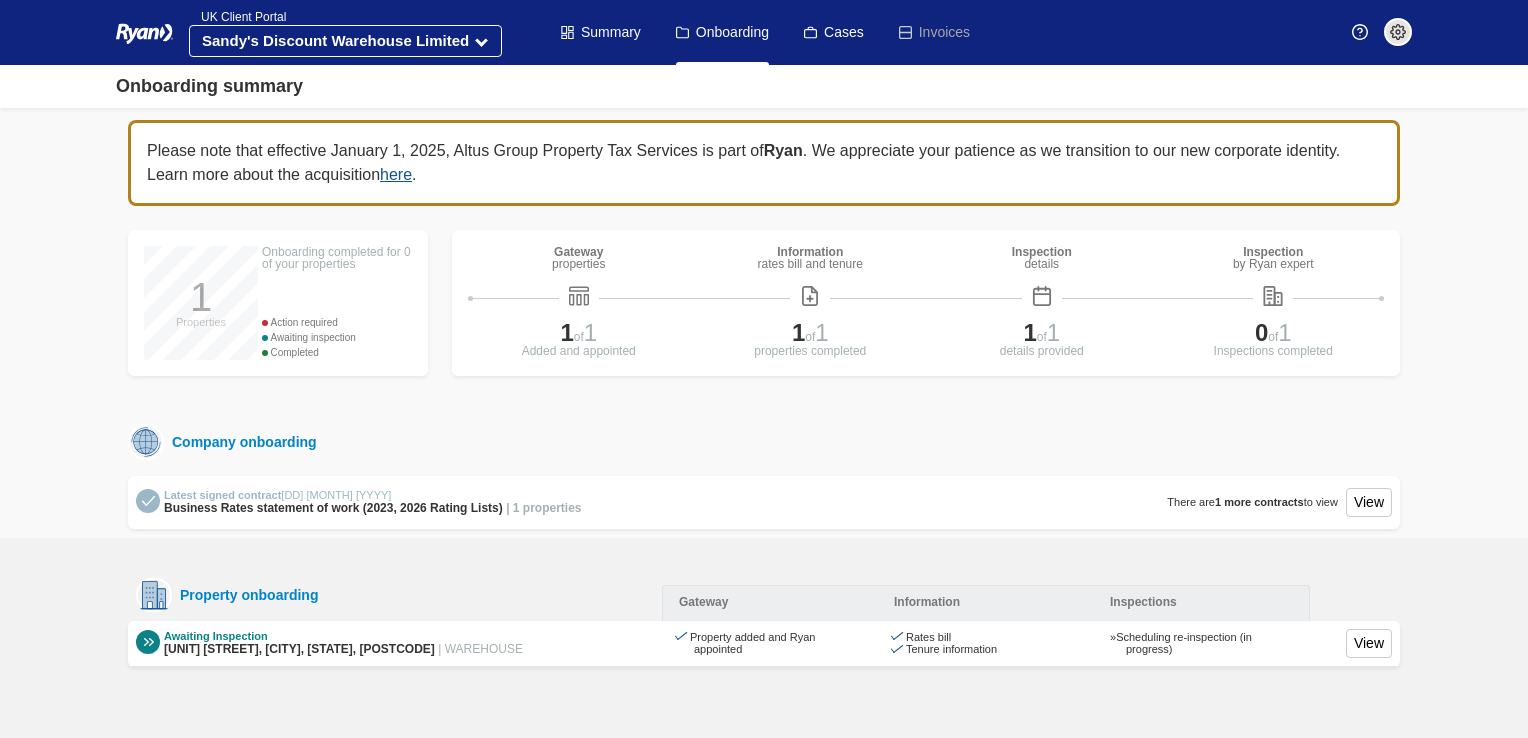 scroll, scrollTop: 0, scrollLeft: 0, axis: both 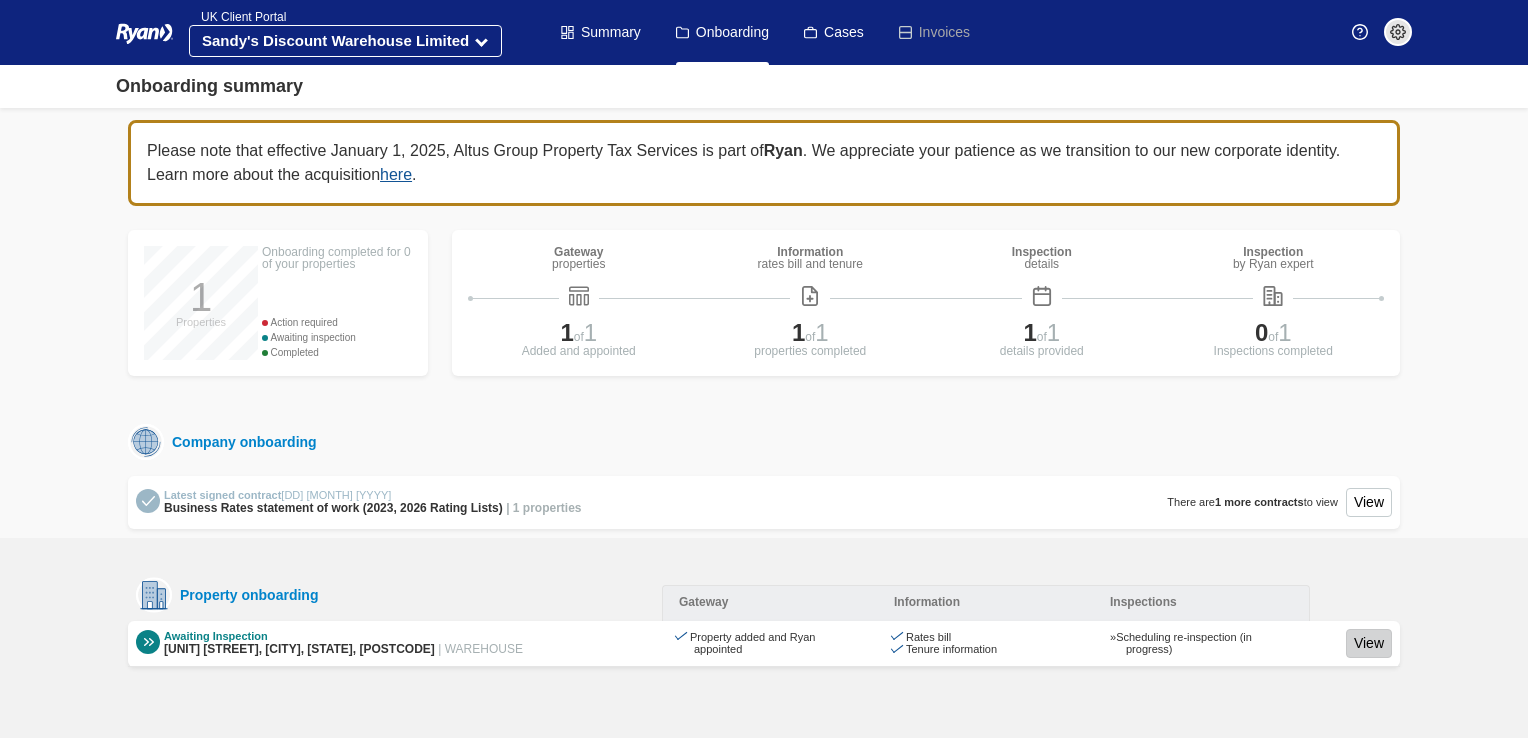 click on "View" at bounding box center (1369, 643) 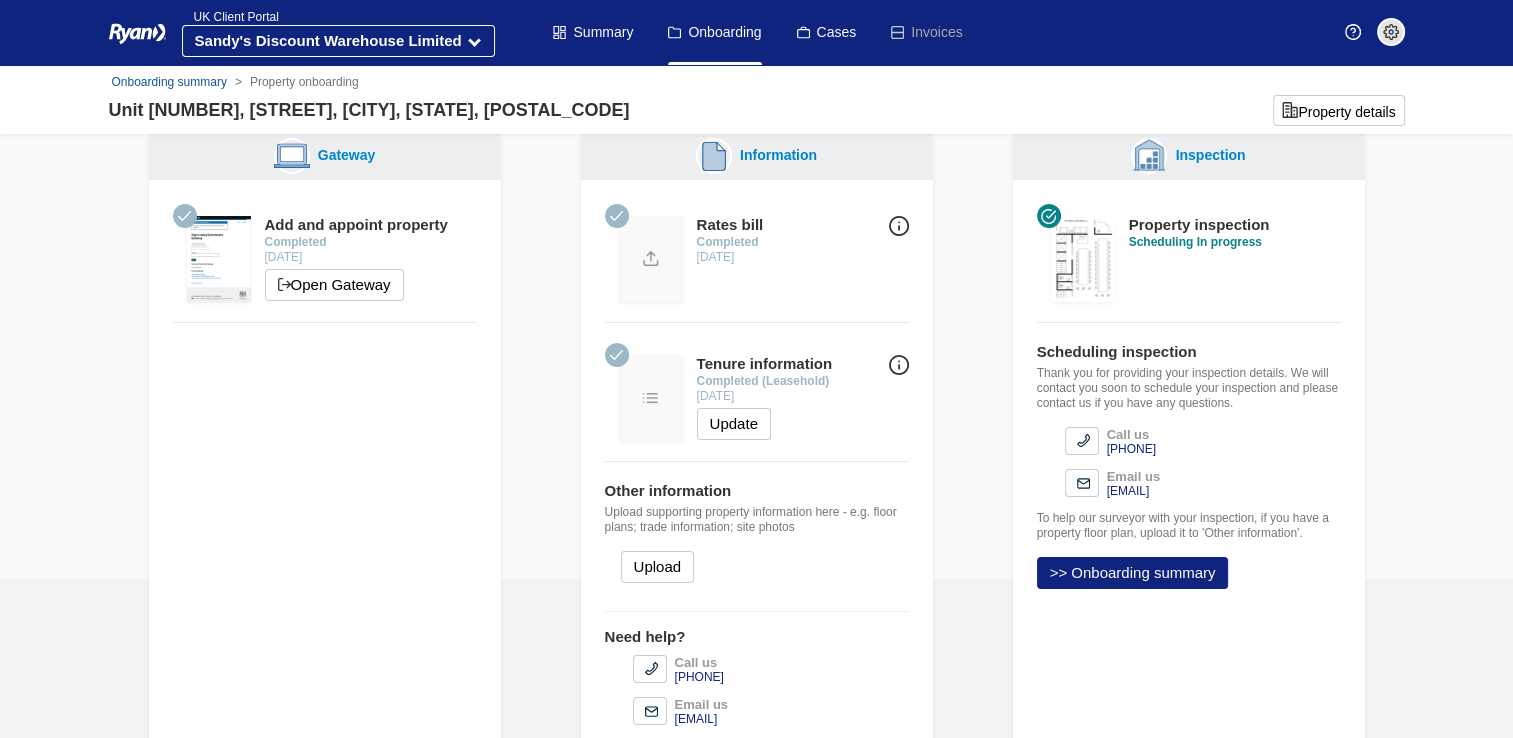 scroll, scrollTop: 0, scrollLeft: 0, axis: both 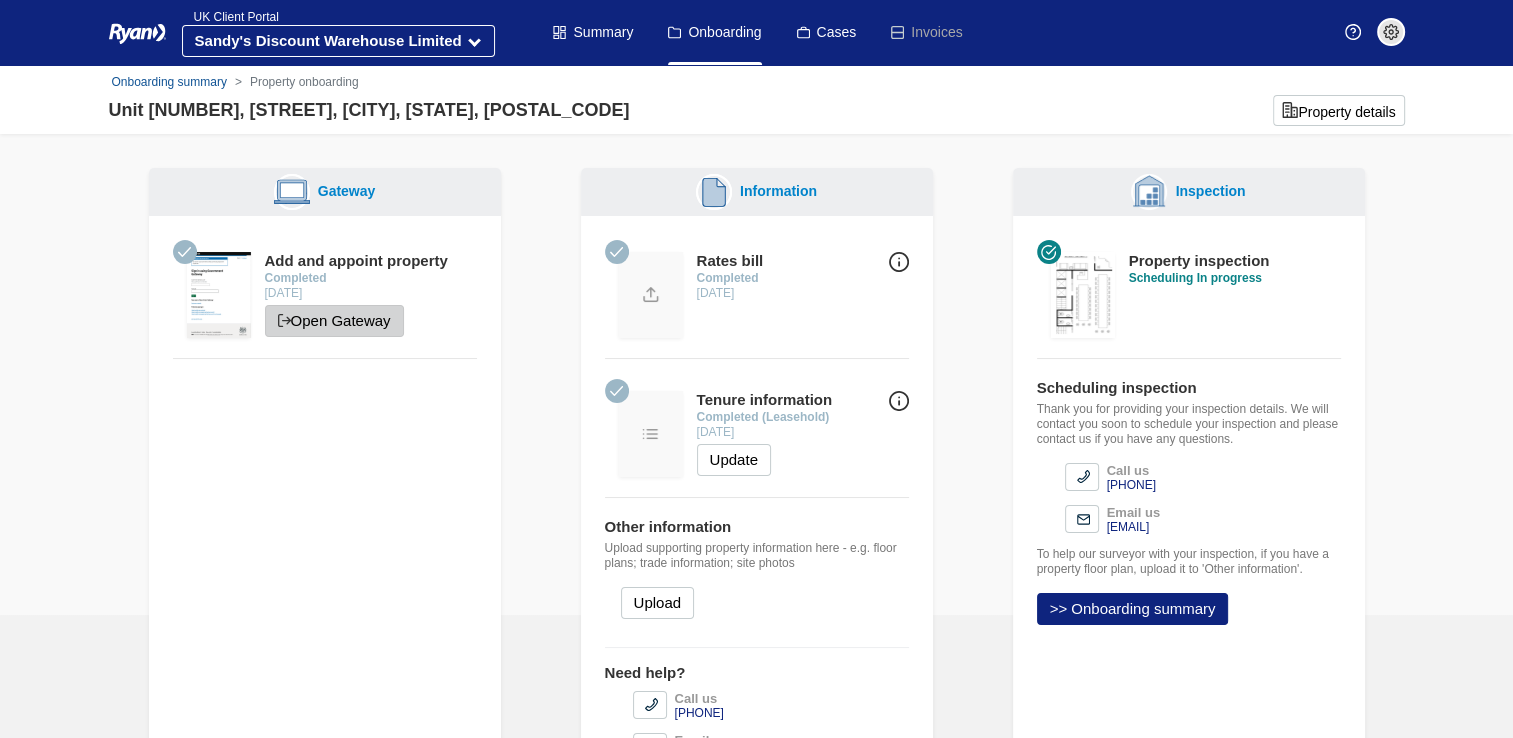 click on "Open Gateway" at bounding box center (334, 321) 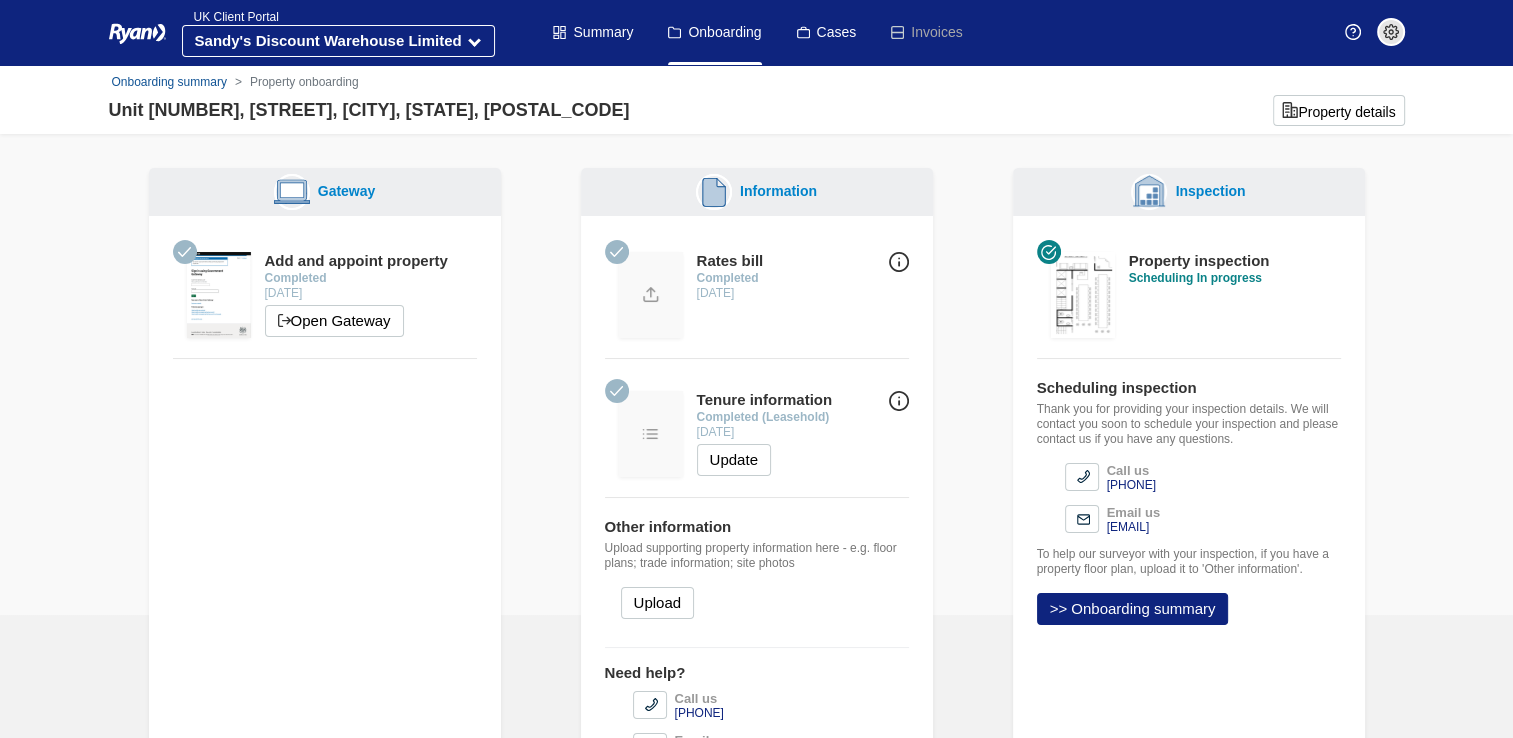 click at bounding box center [651, 295] 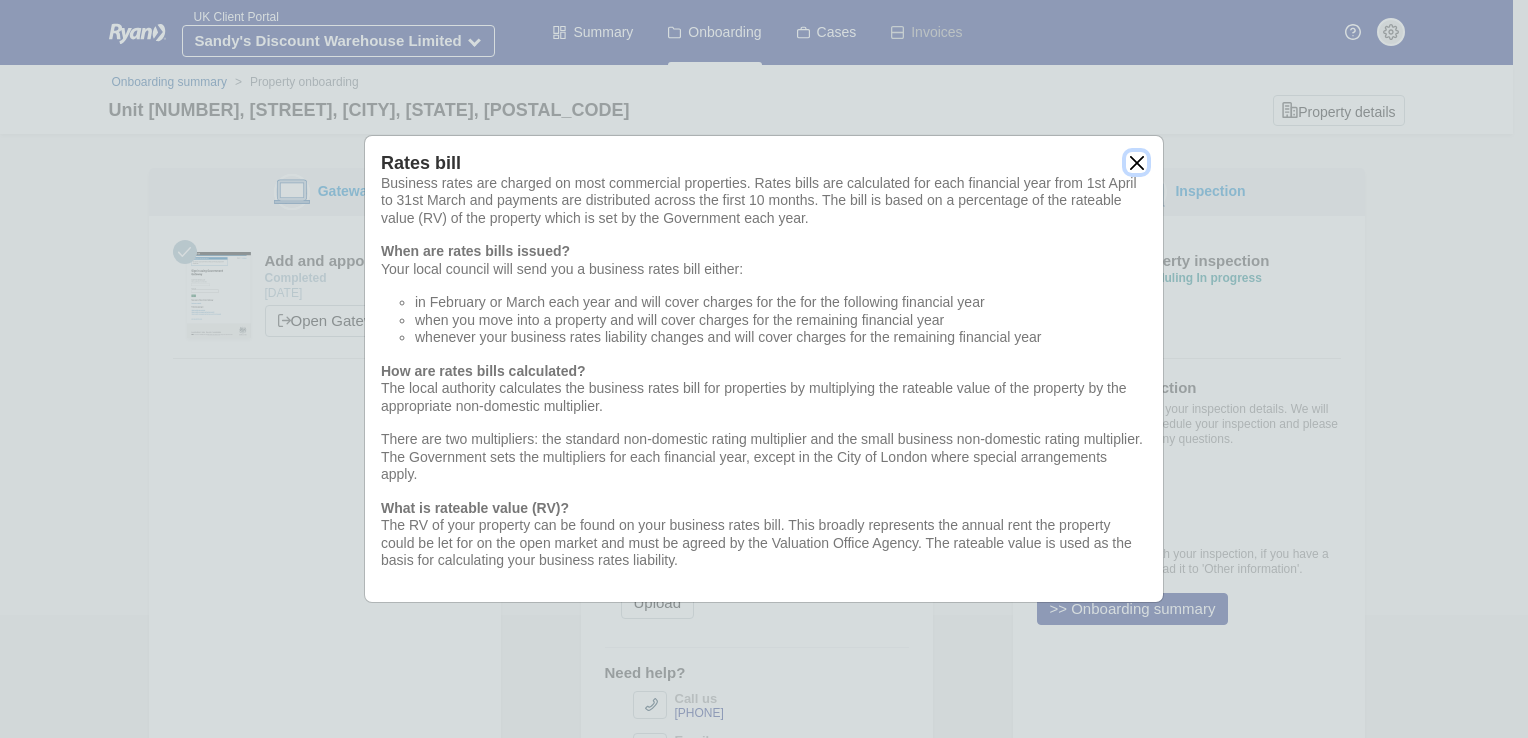 click at bounding box center [1136, 162] 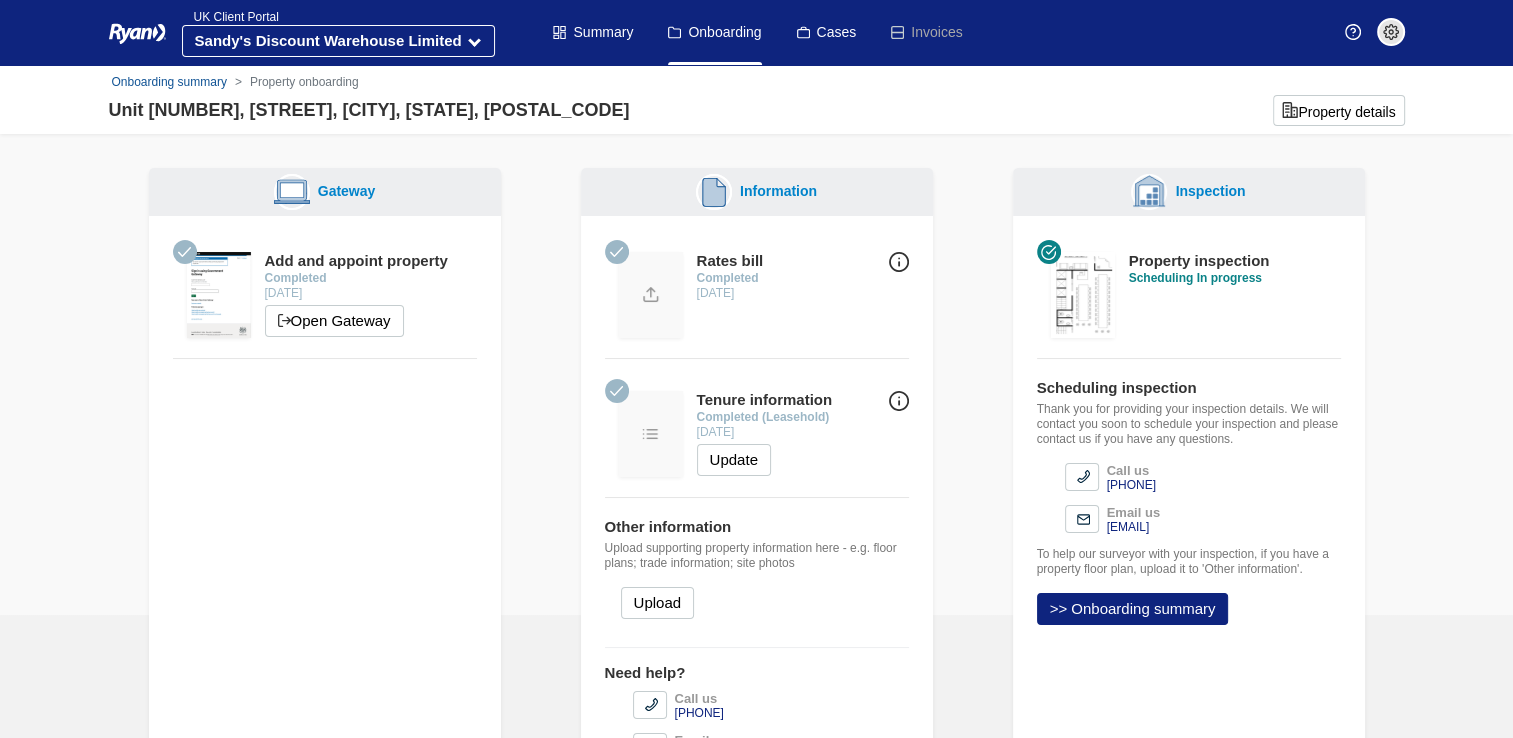 click at bounding box center (899, 401) 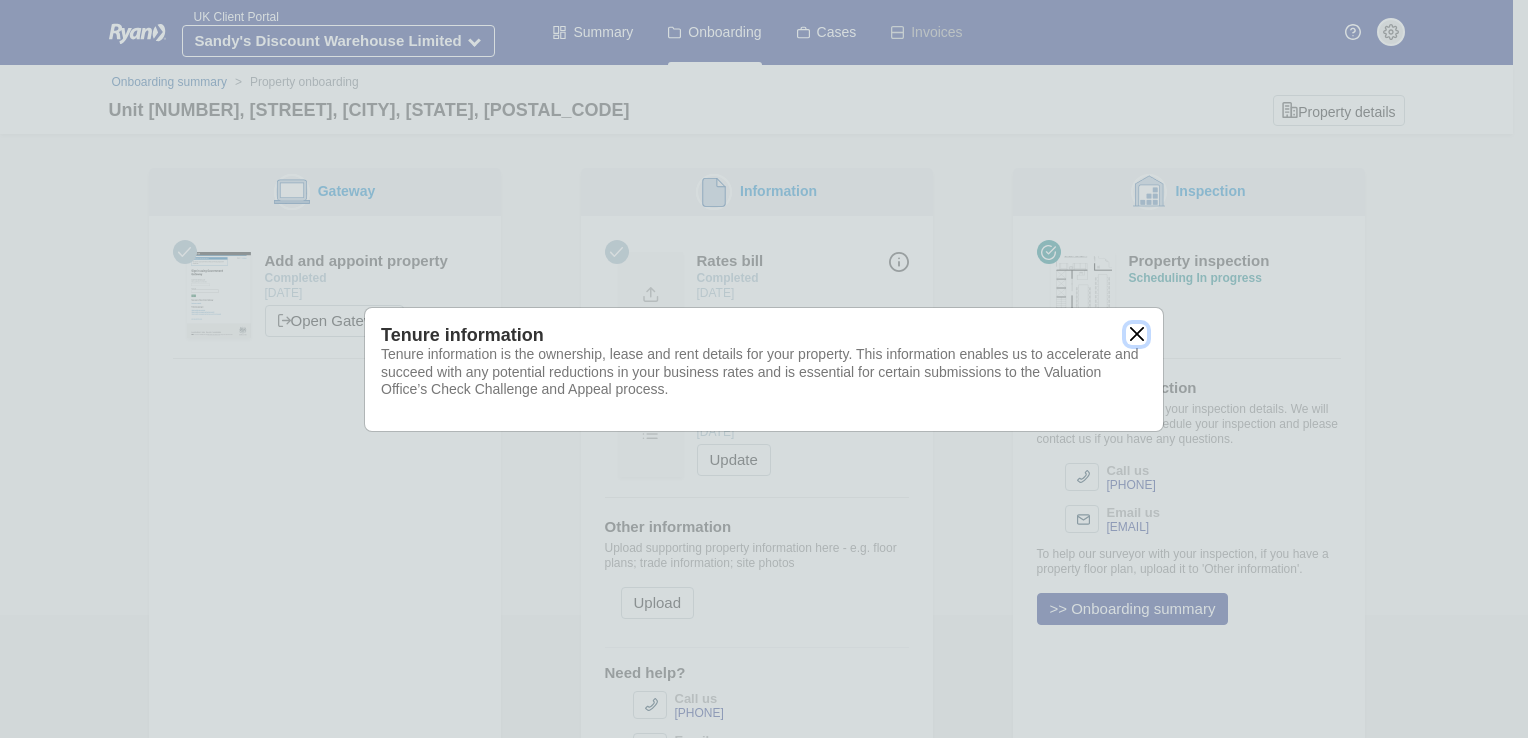 click at bounding box center [1136, 334] 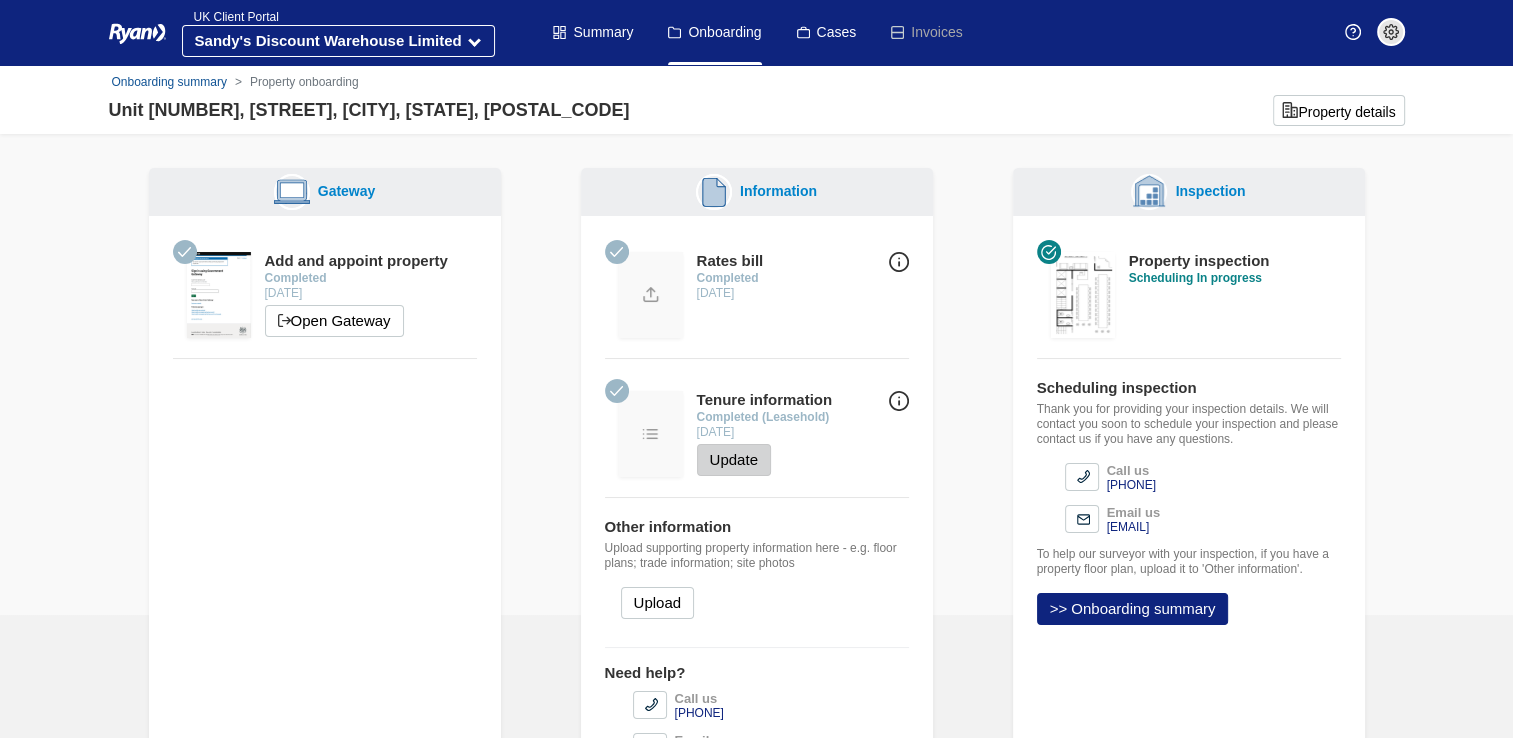 click on "Update" at bounding box center [734, 460] 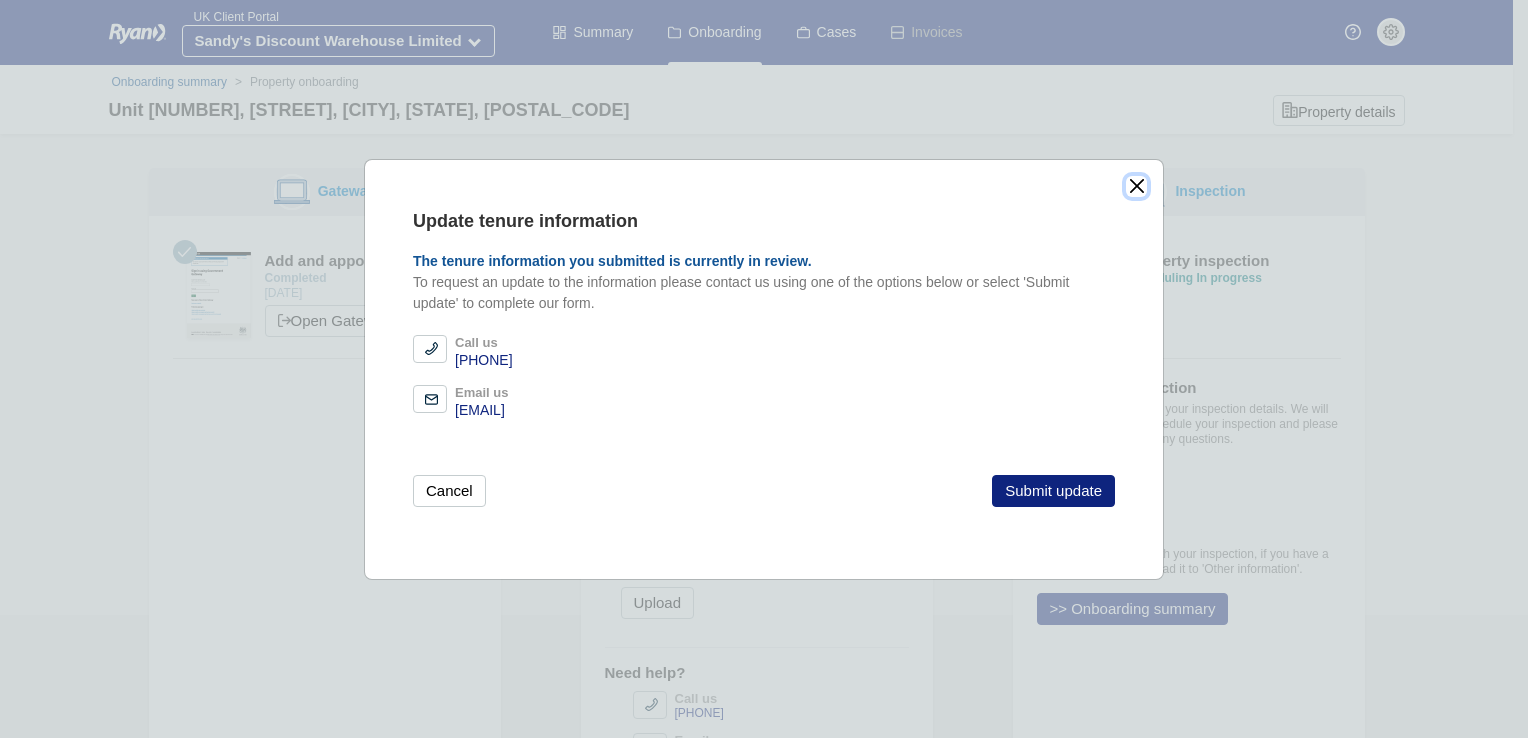 click at bounding box center [1136, 186] 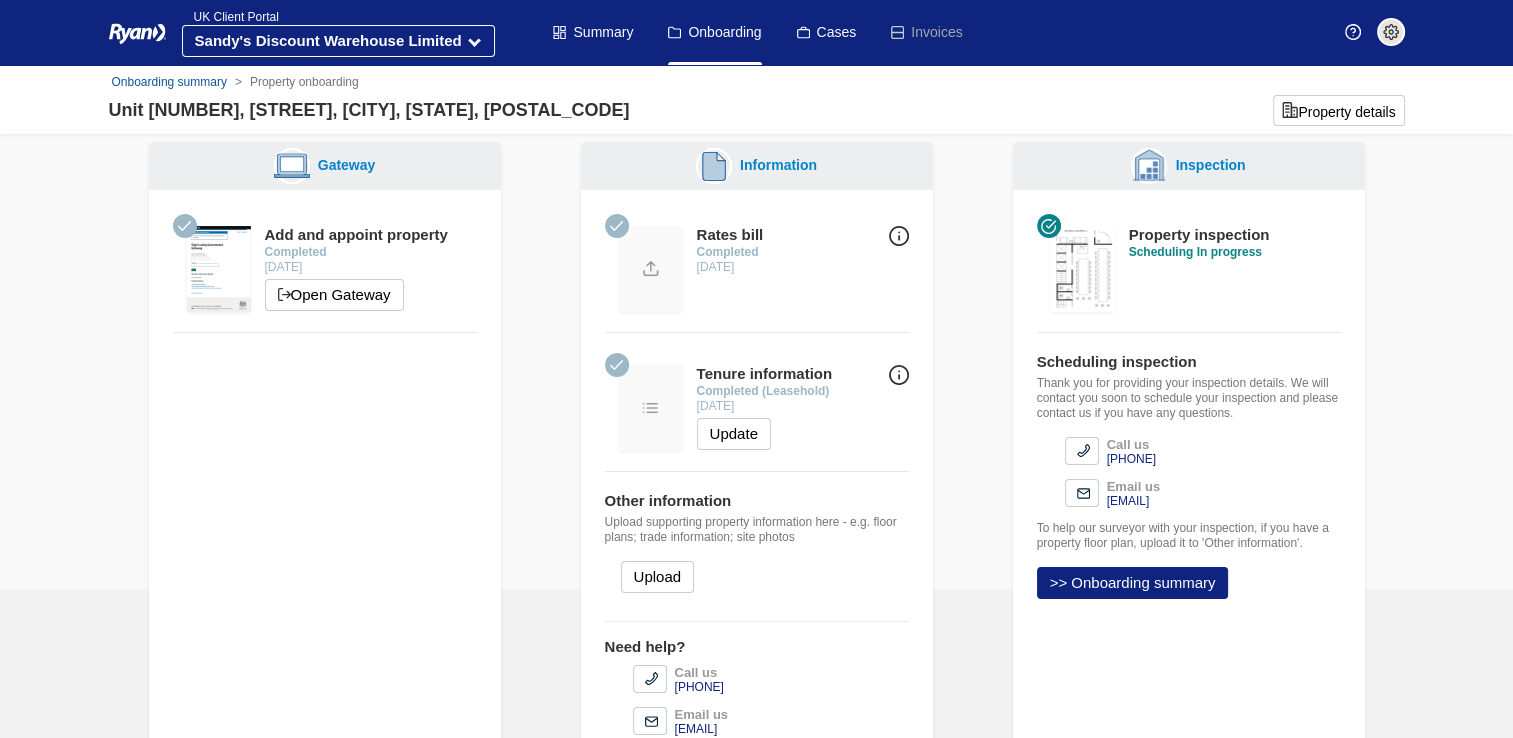 scroll, scrollTop: 0, scrollLeft: 0, axis: both 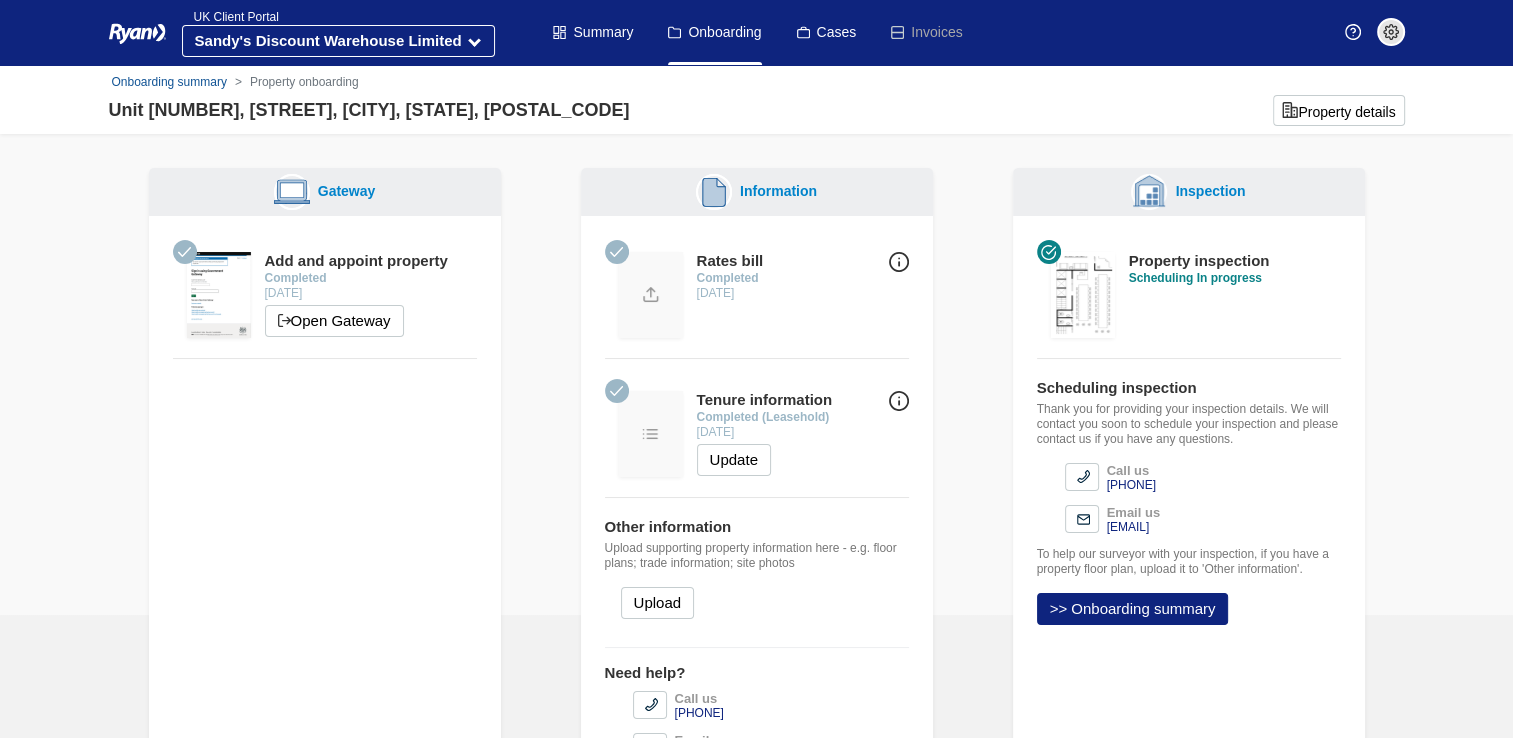 click on "Invoices" at bounding box center (925, 32) 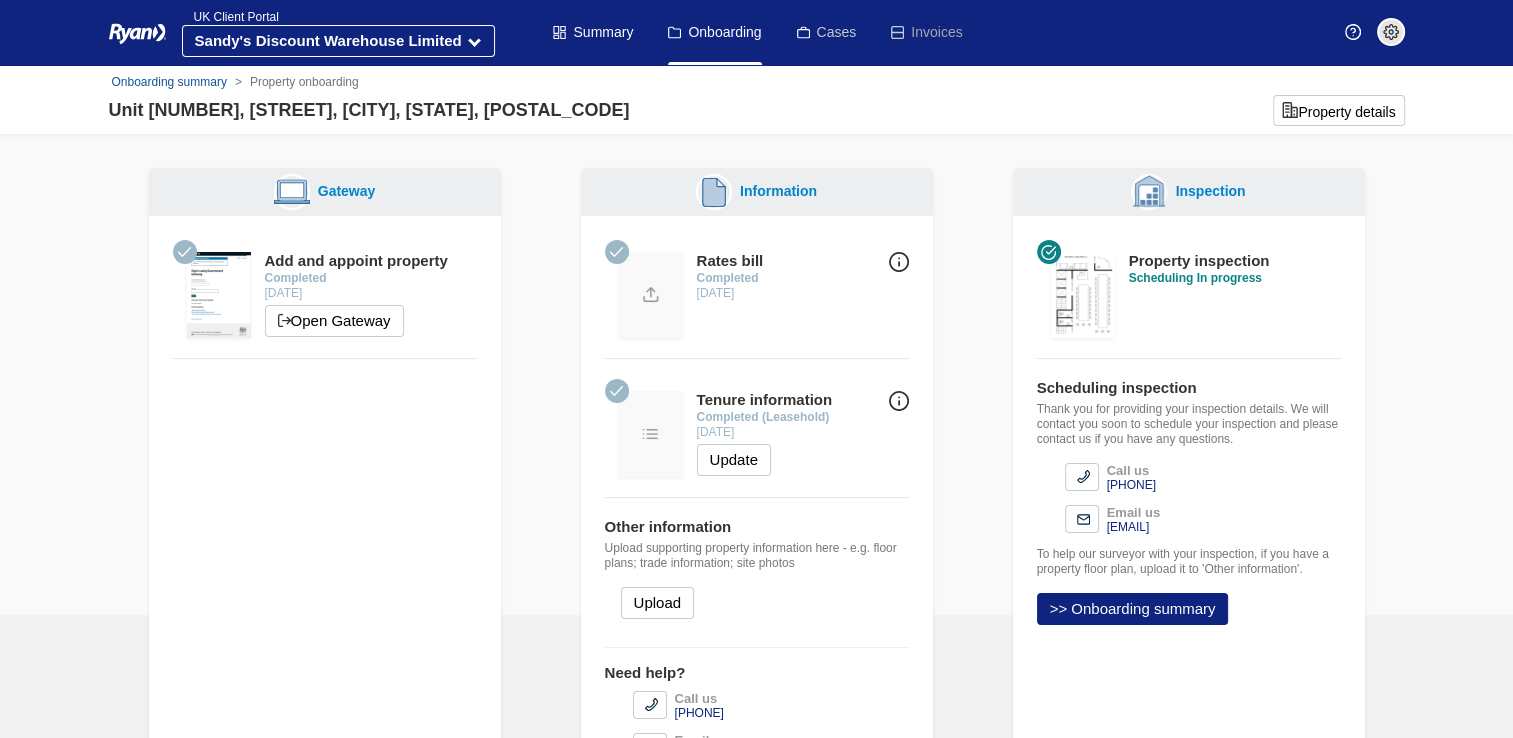 click on "Cases" at bounding box center [827, 32] 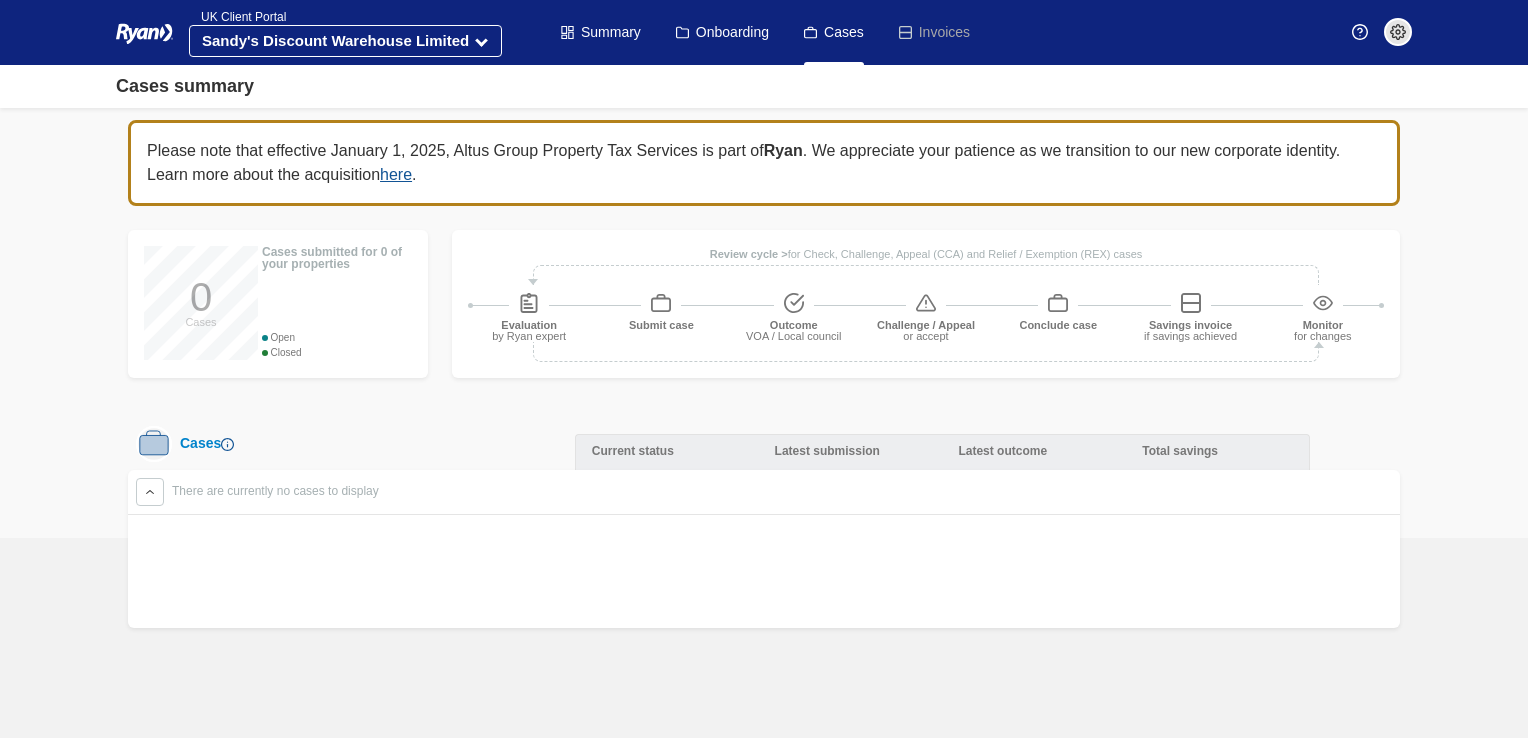 scroll, scrollTop: 0, scrollLeft: 0, axis: both 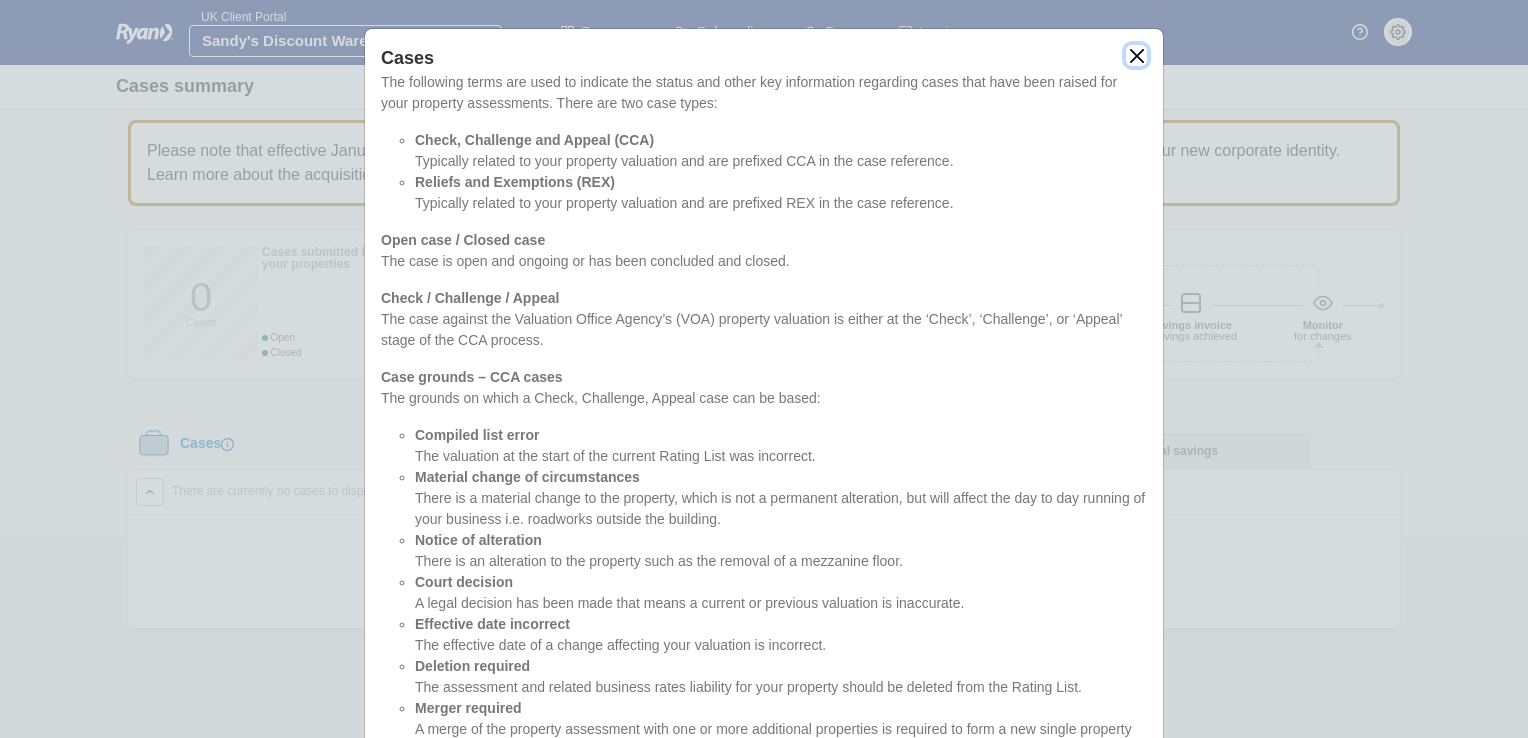 click at bounding box center [1136, 55] 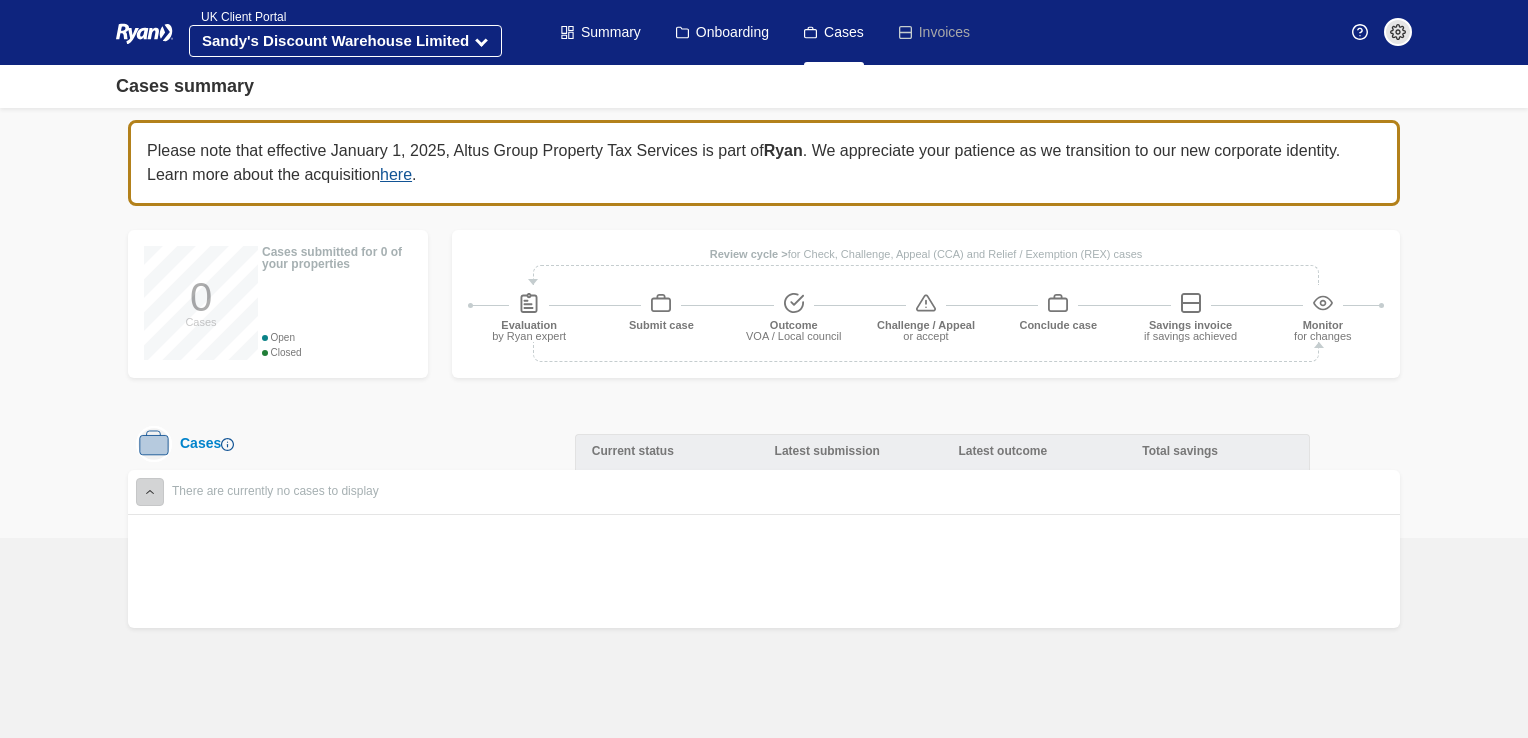 click at bounding box center [150, 492] 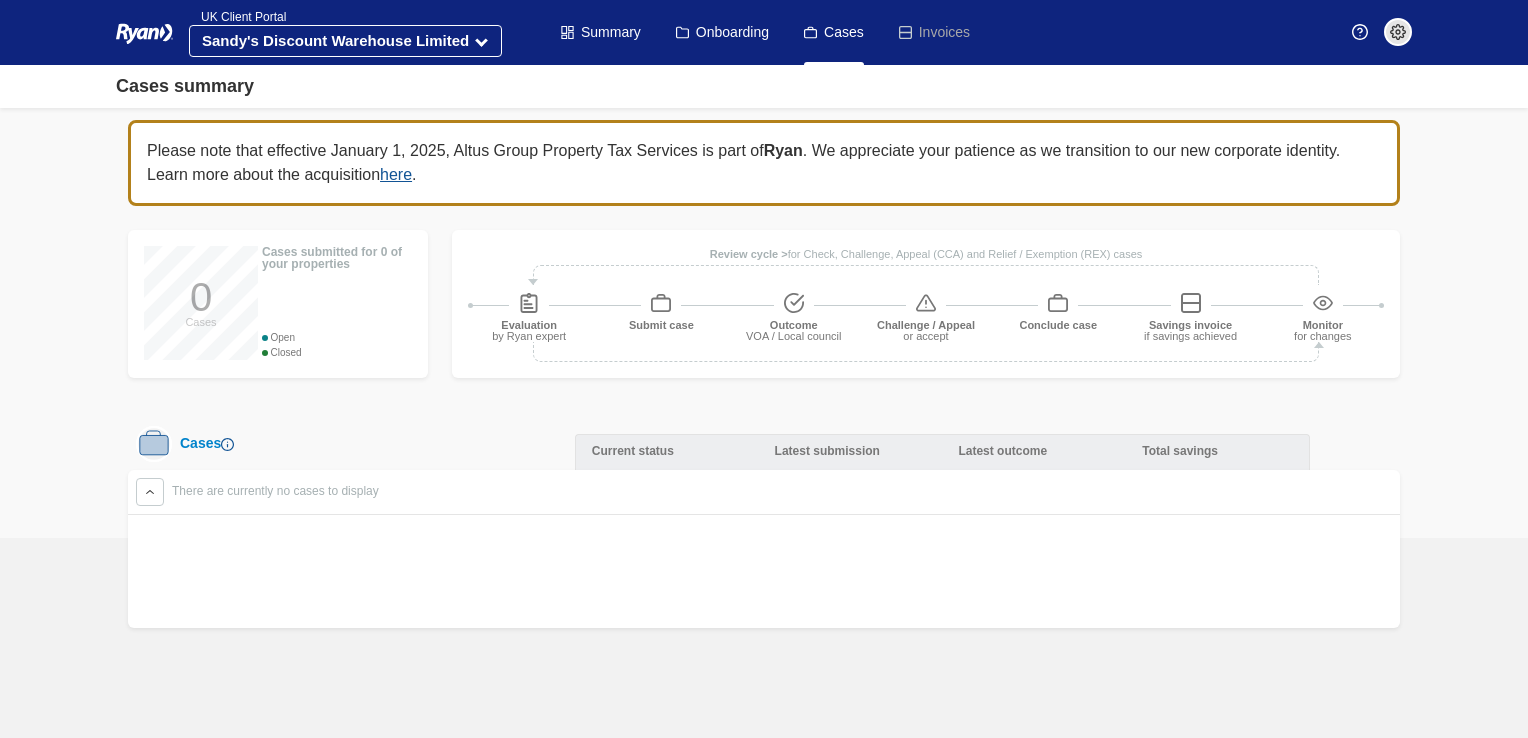 click at bounding box center [926, 303] 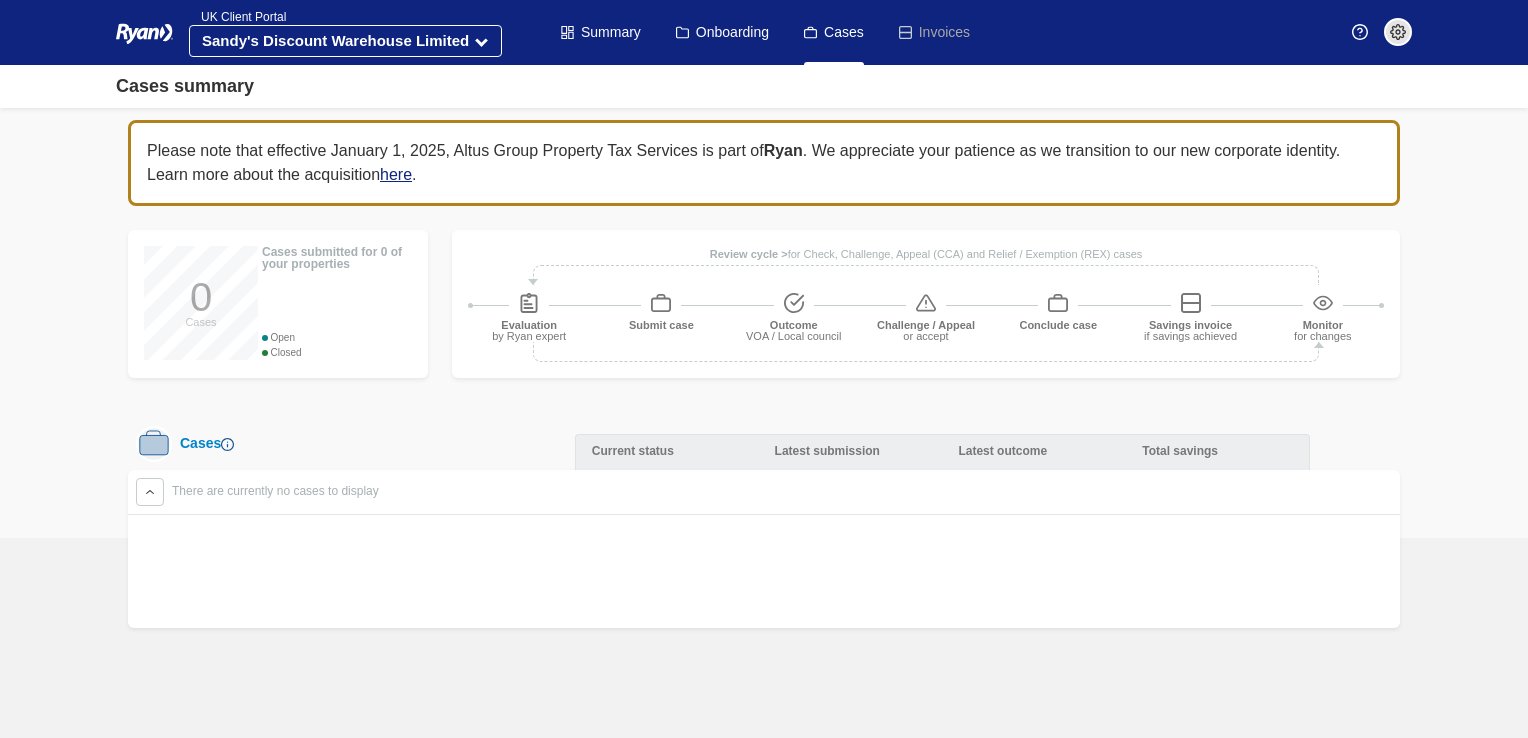 click on "here" at bounding box center (396, 174) 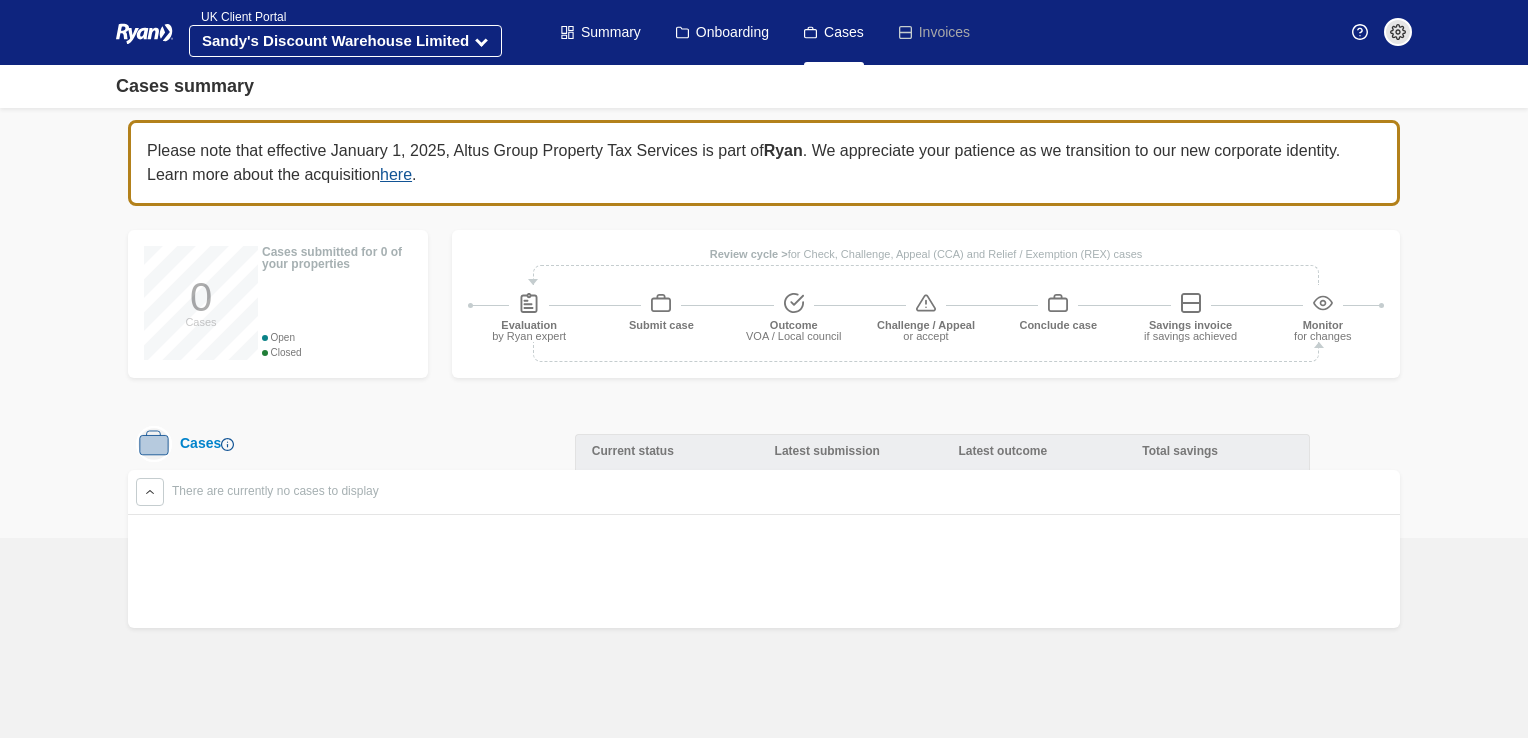 click at bounding box center (1360, 32) 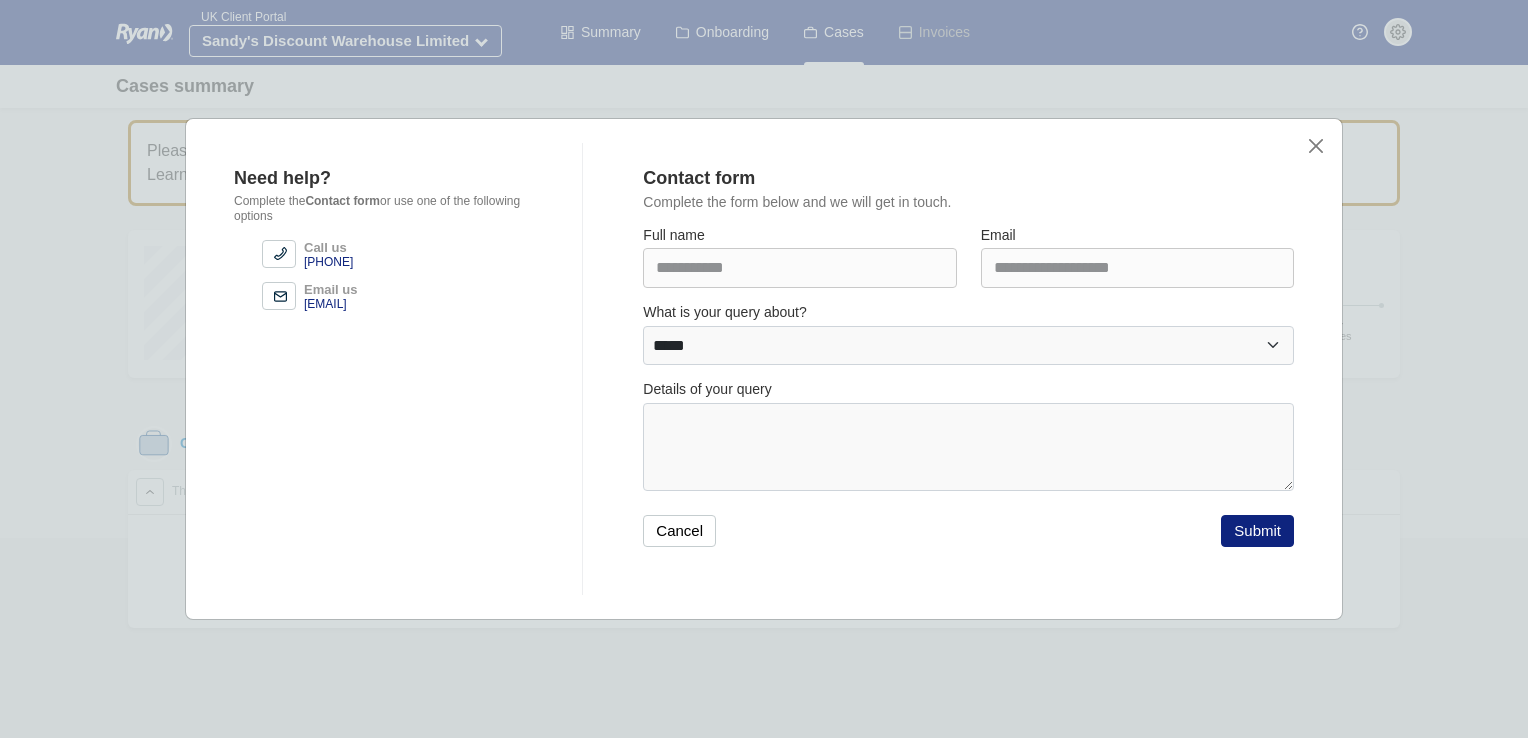 click on "Need help?
Complete the  Contact form  or use one of the following options
Call us
[PHONE]
Email us
[EMAIL]
Contact form
Complete the form below and we will get in touch.
Full name
[FULL NAME]
Email
[EMAIL]
[FULL NAME]" at bounding box center (764, 369) 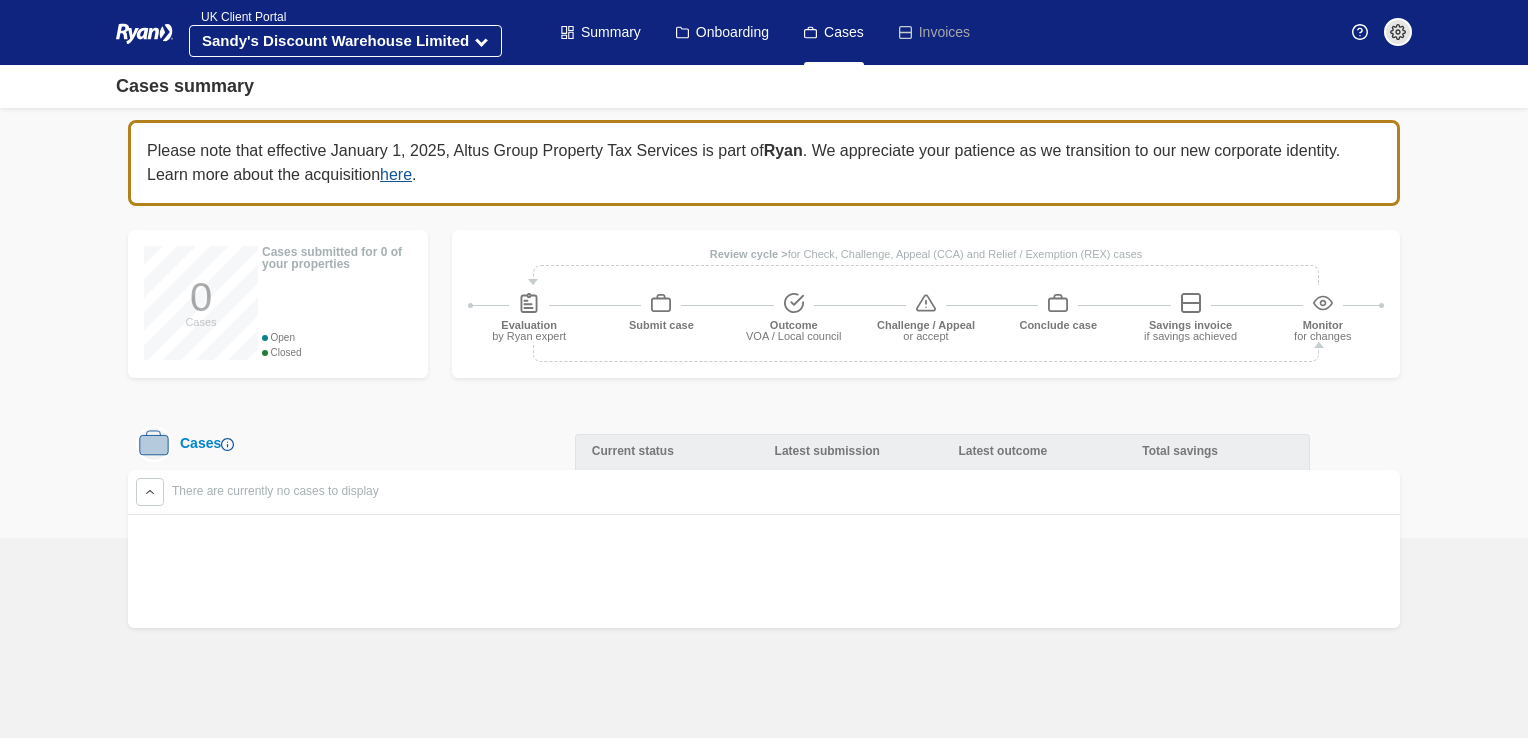 click at bounding box center [1398, 32] 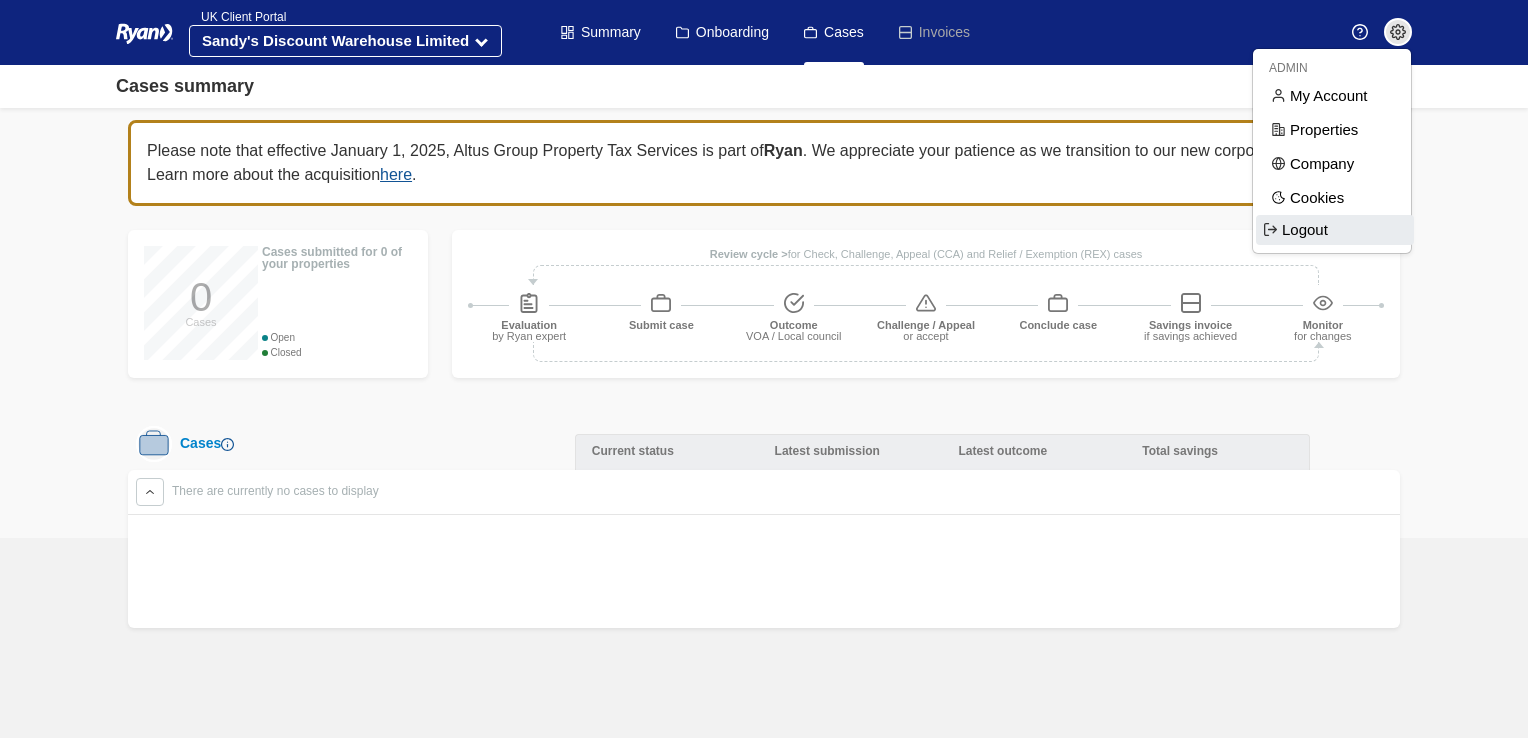 click on "Logout" at bounding box center (1335, 230) 